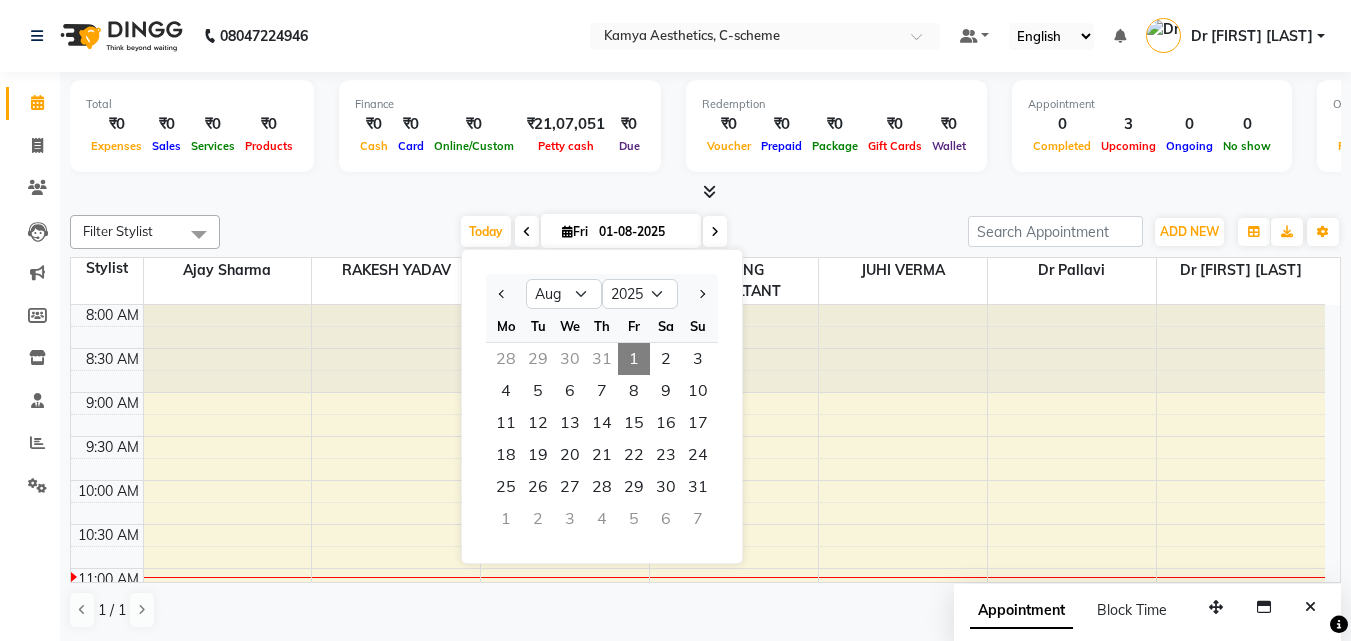 select on "8" 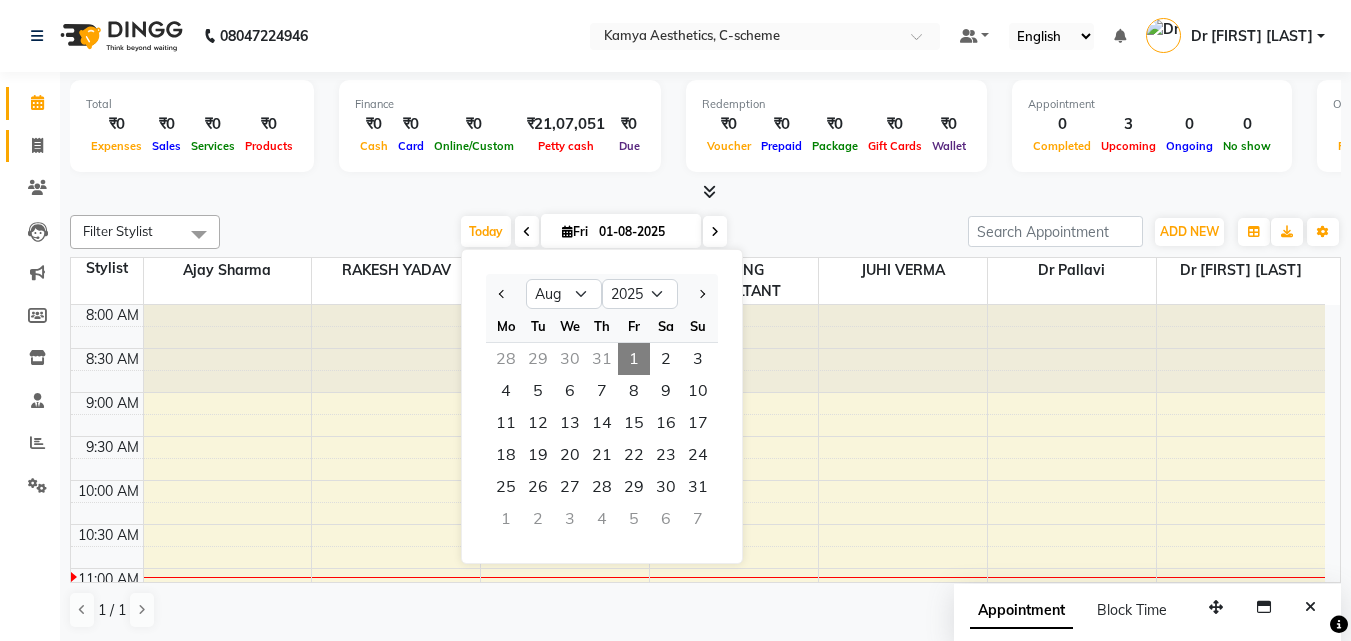 scroll, scrollTop: 0, scrollLeft: 0, axis: both 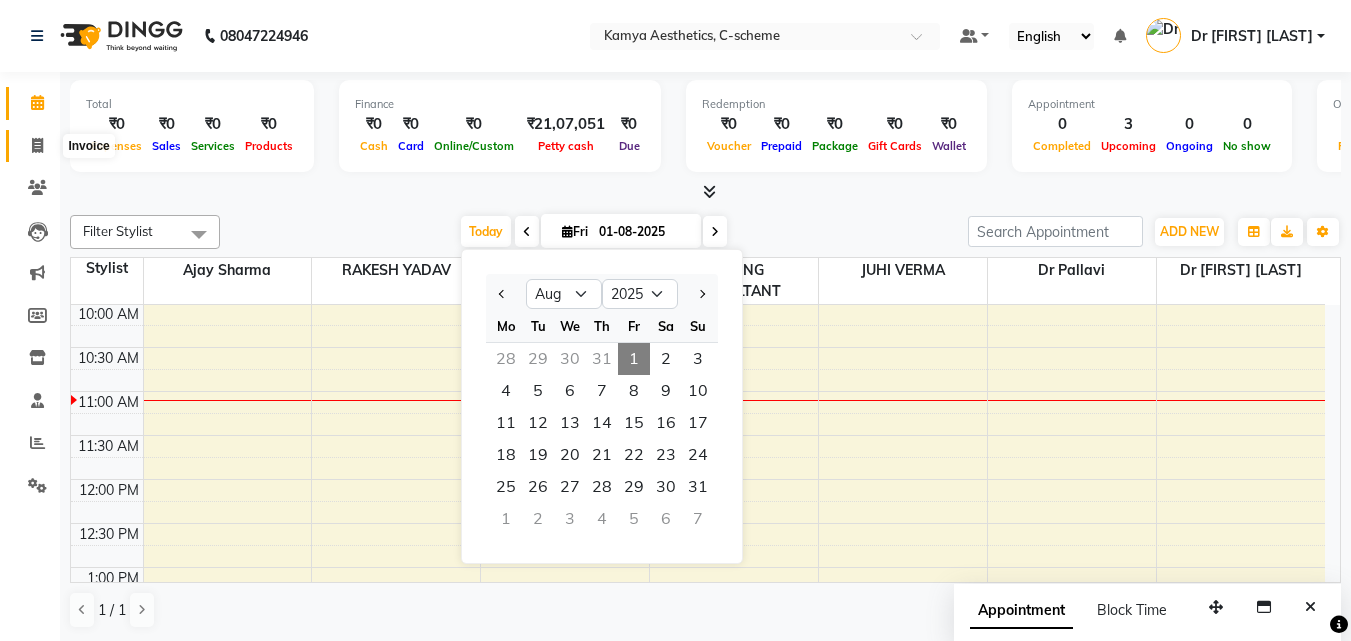 click 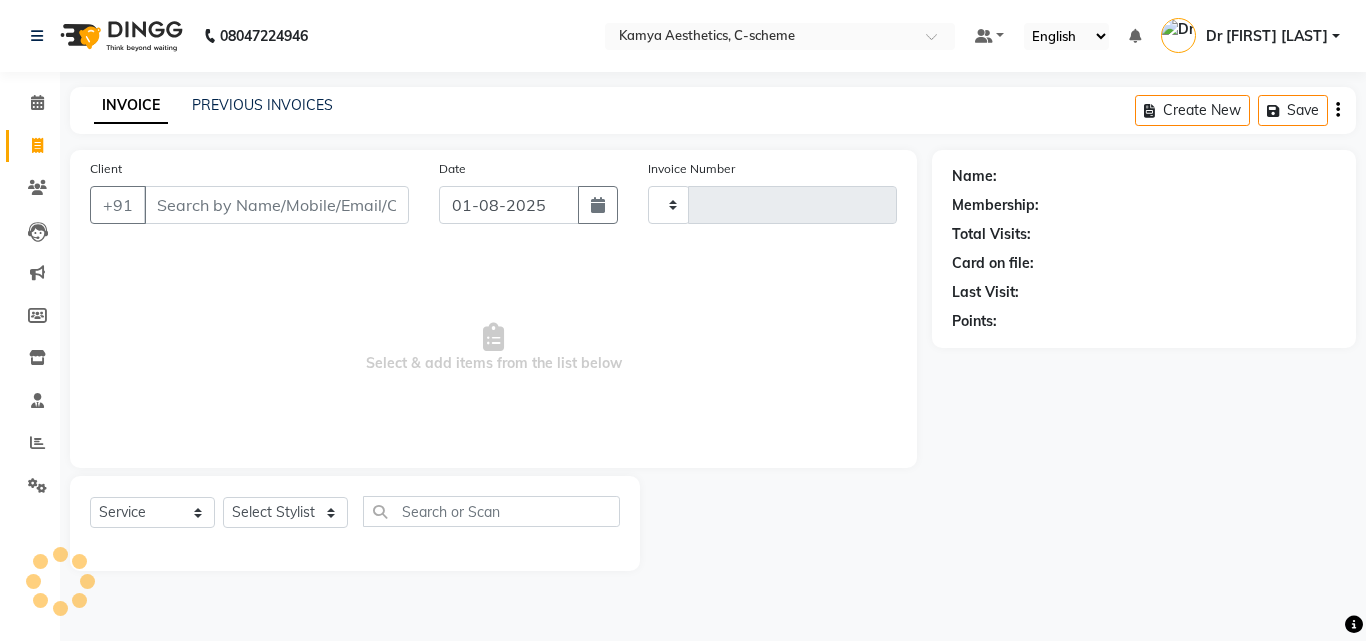 type on "0165" 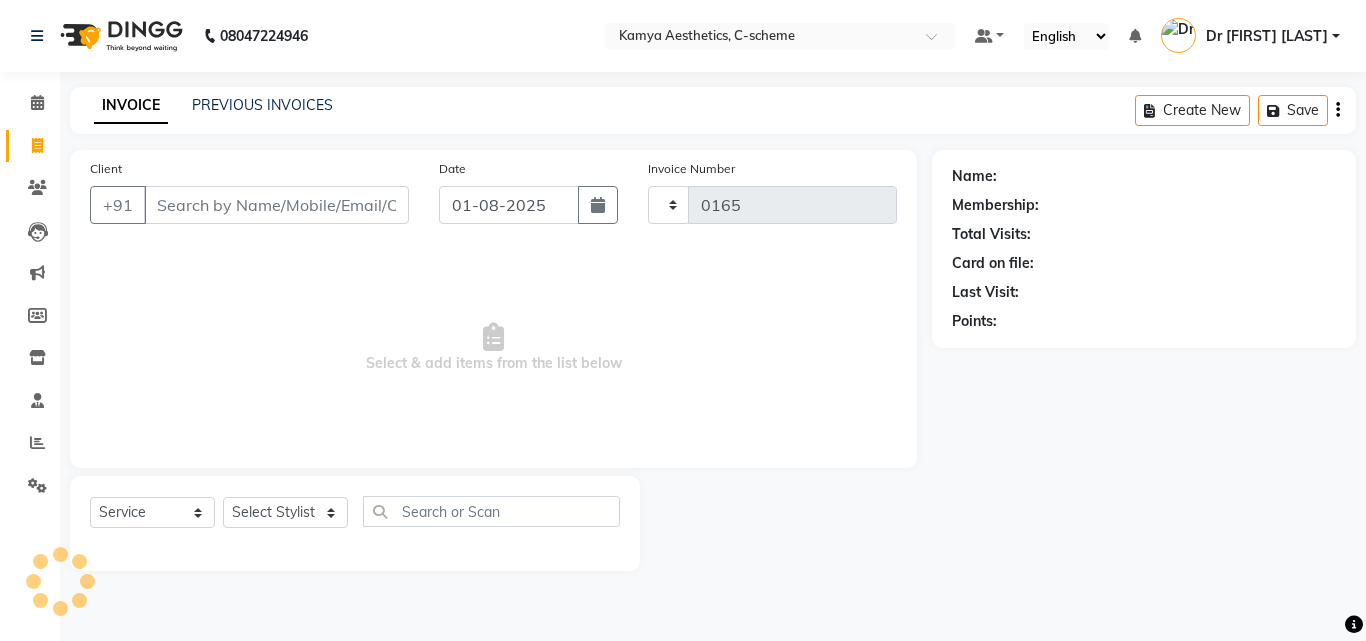 select on "5322" 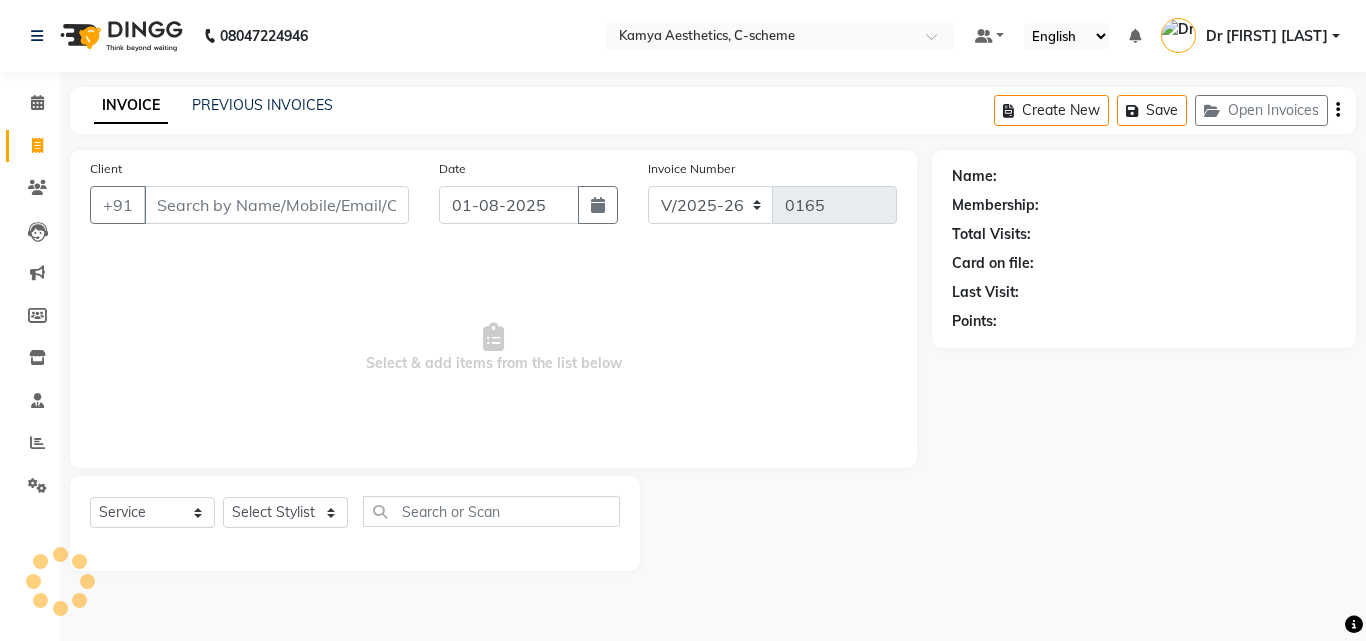 click on "INVOICE PREVIOUS INVOICES Create New   Save   Open Invoices" 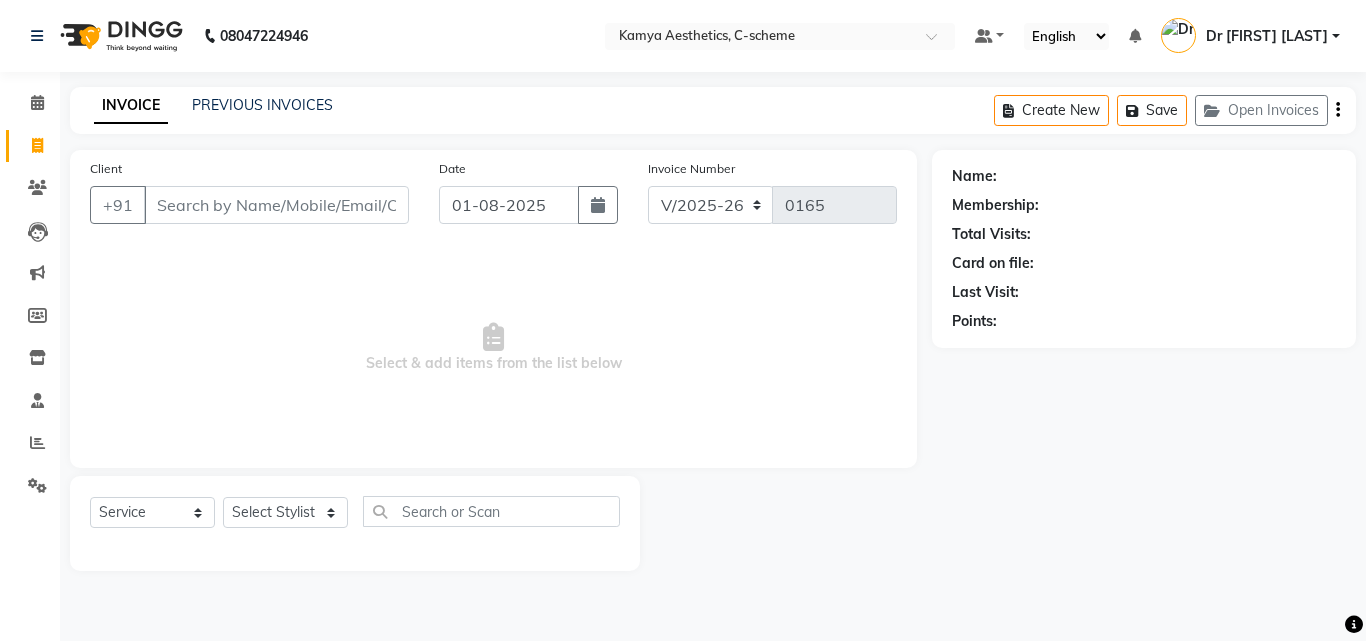 click on "INVOICE PREVIOUS INVOICES Create New   Save   Open Invoices" 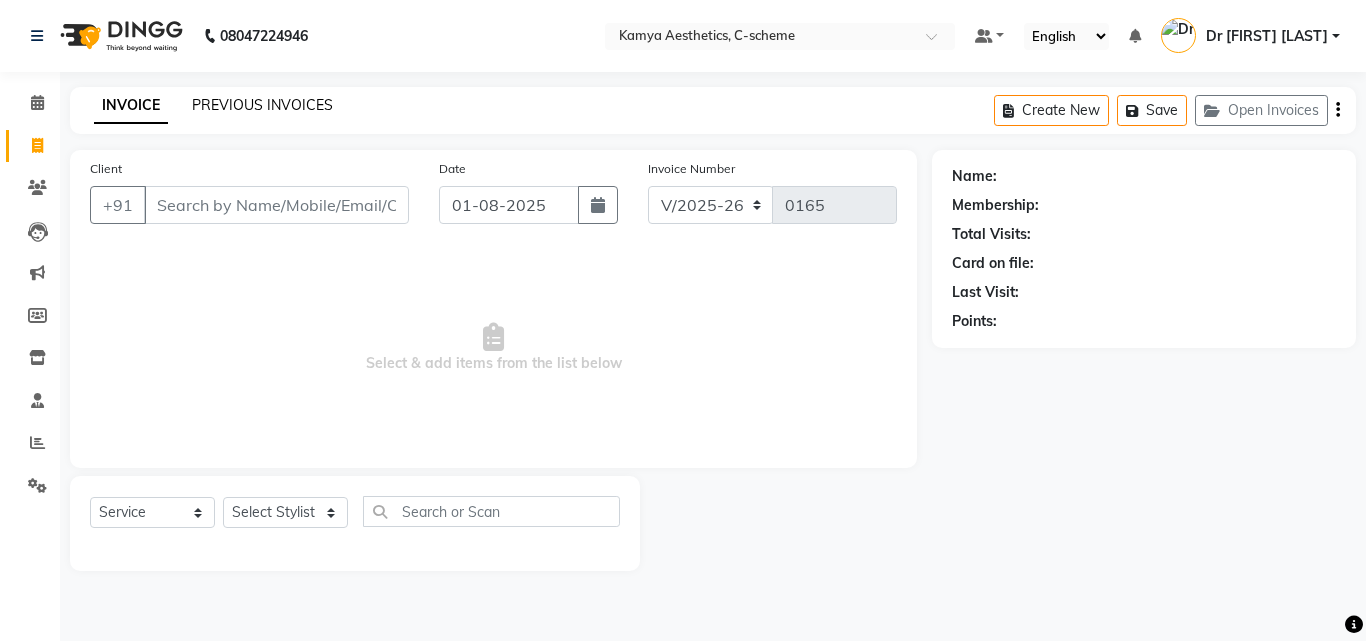 click on "PREVIOUS INVOICES" 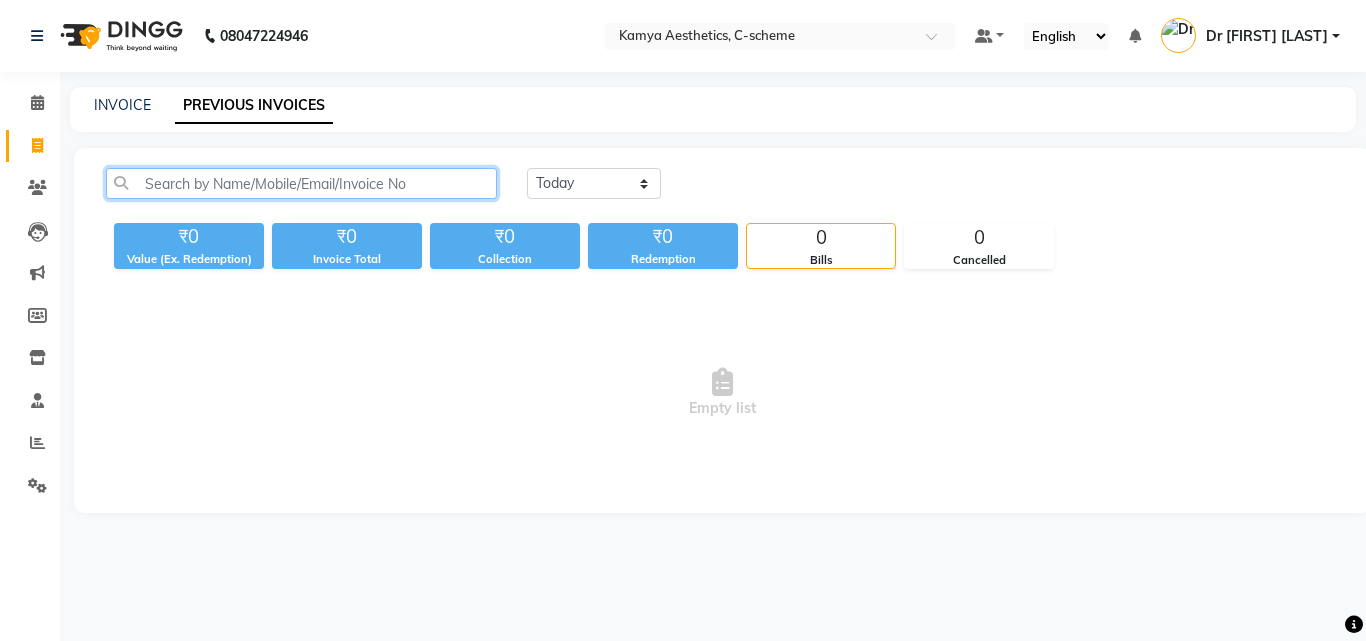 click 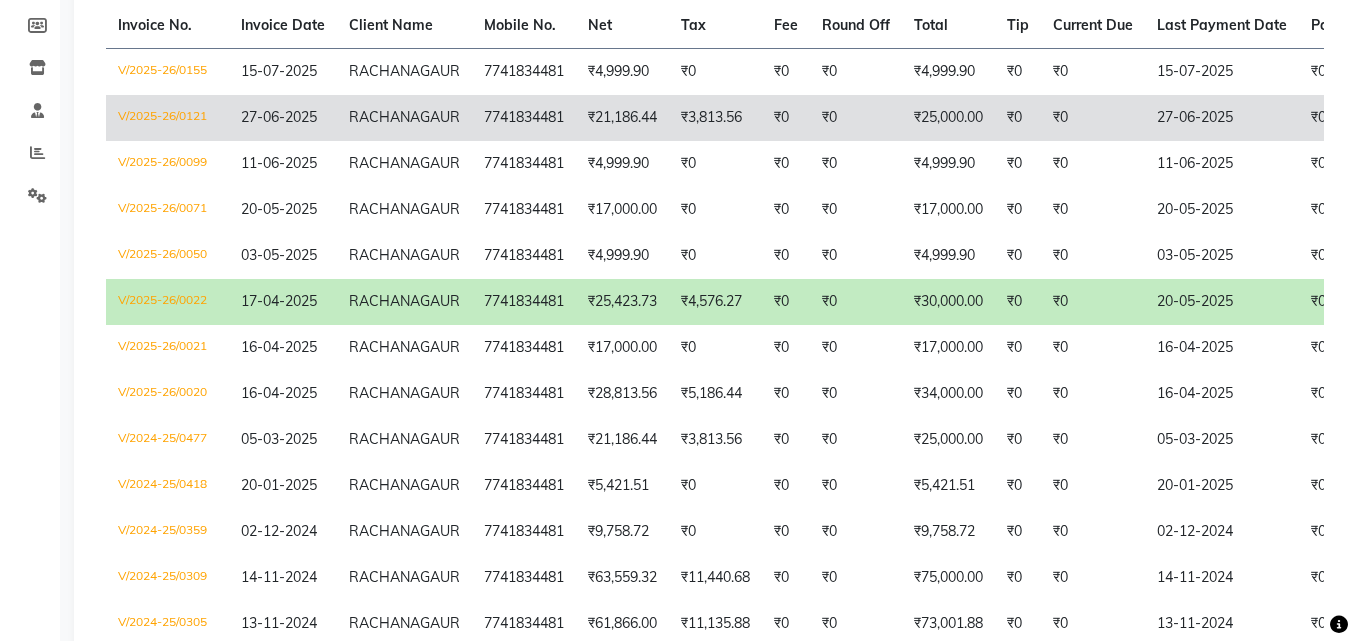 scroll, scrollTop: 300, scrollLeft: 0, axis: vertical 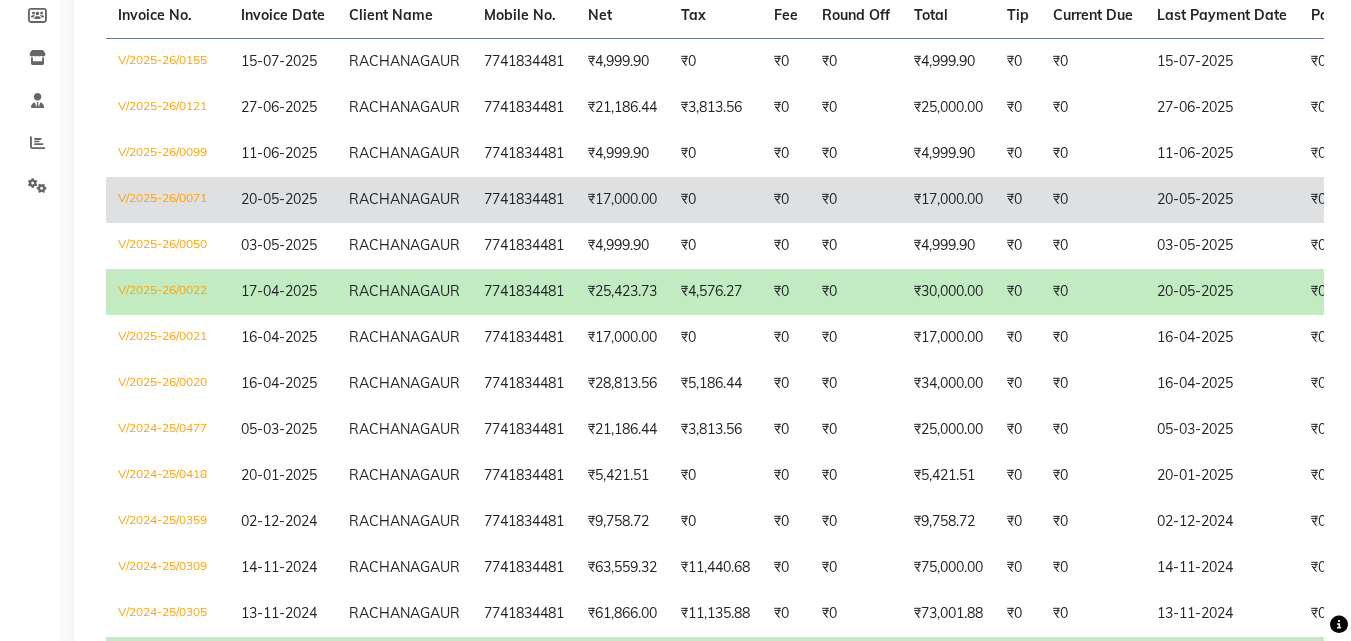 type on "RACHANA" 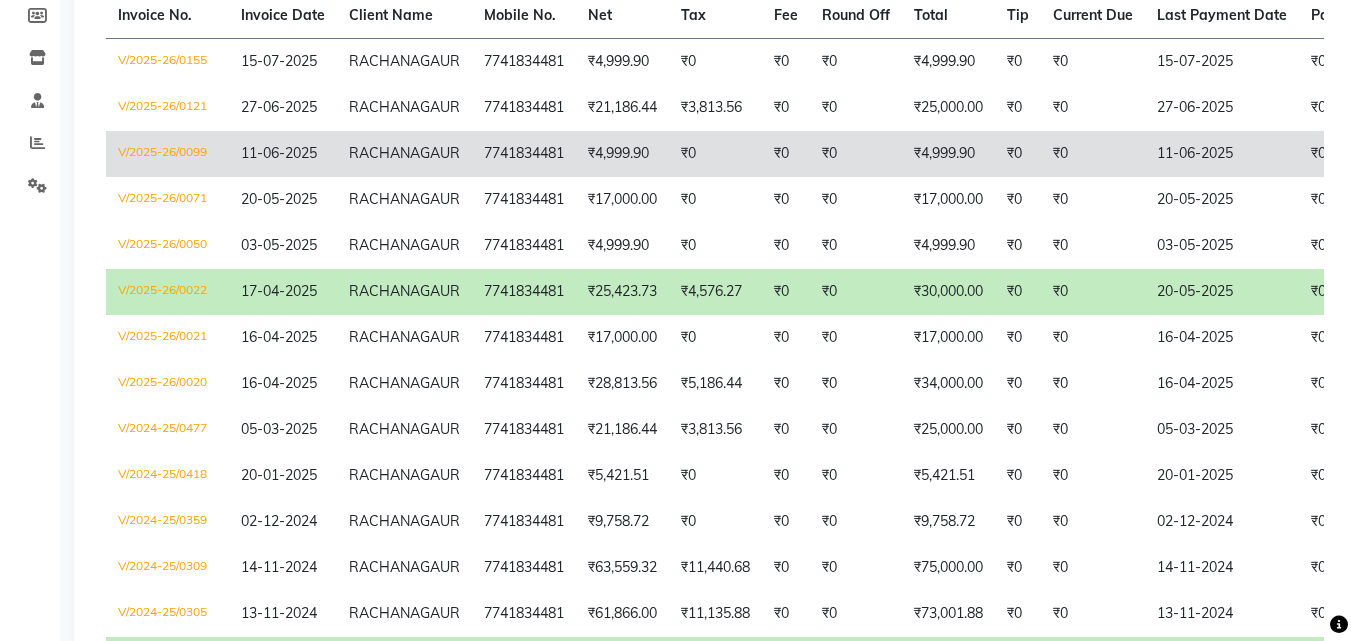 click on "RACHANA" 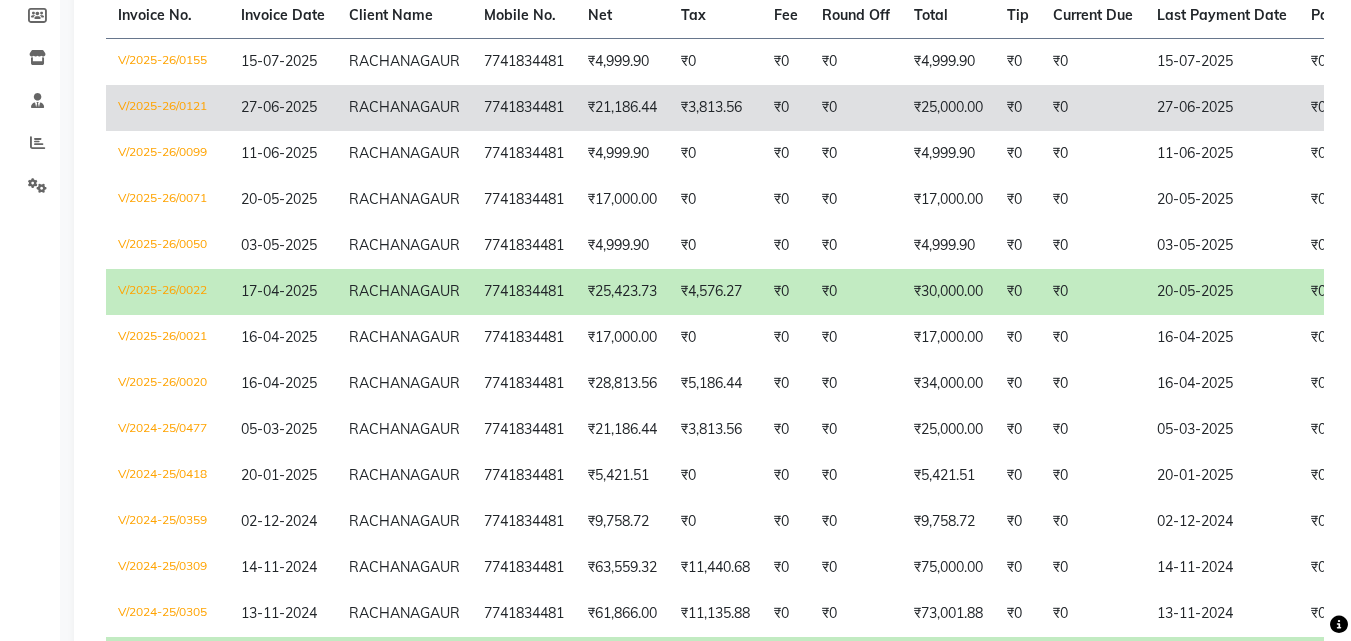click on "27-06-2025" 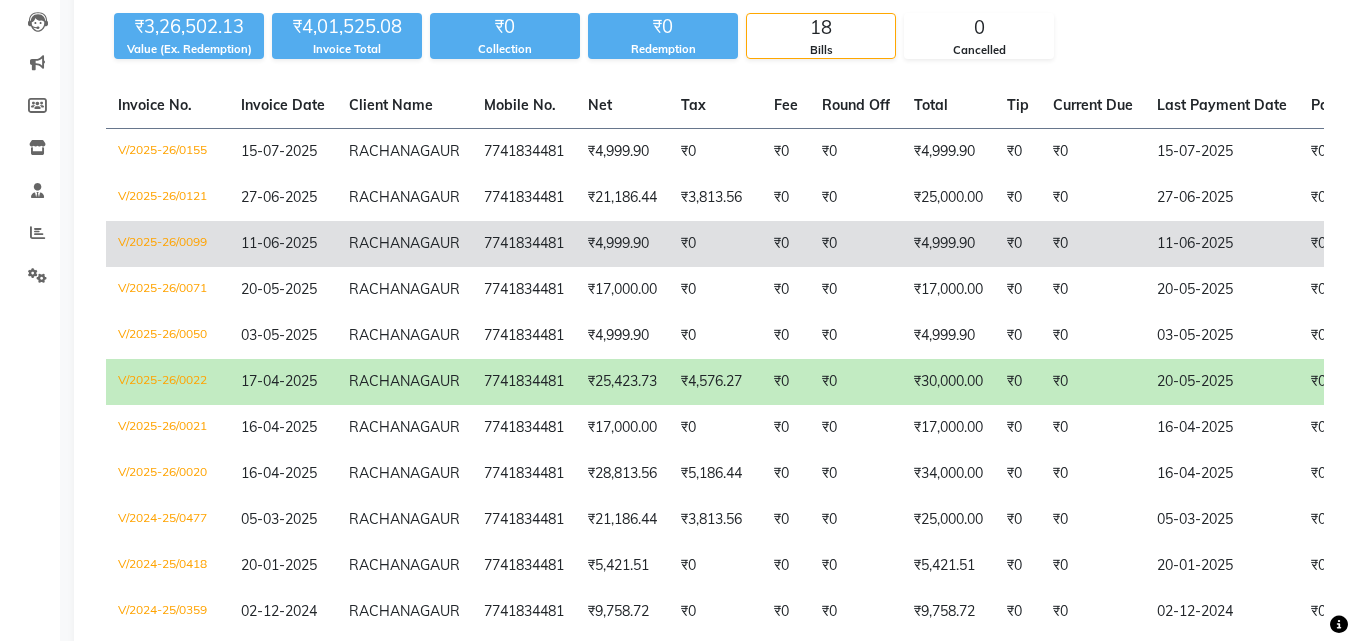 scroll, scrollTop: 100, scrollLeft: 0, axis: vertical 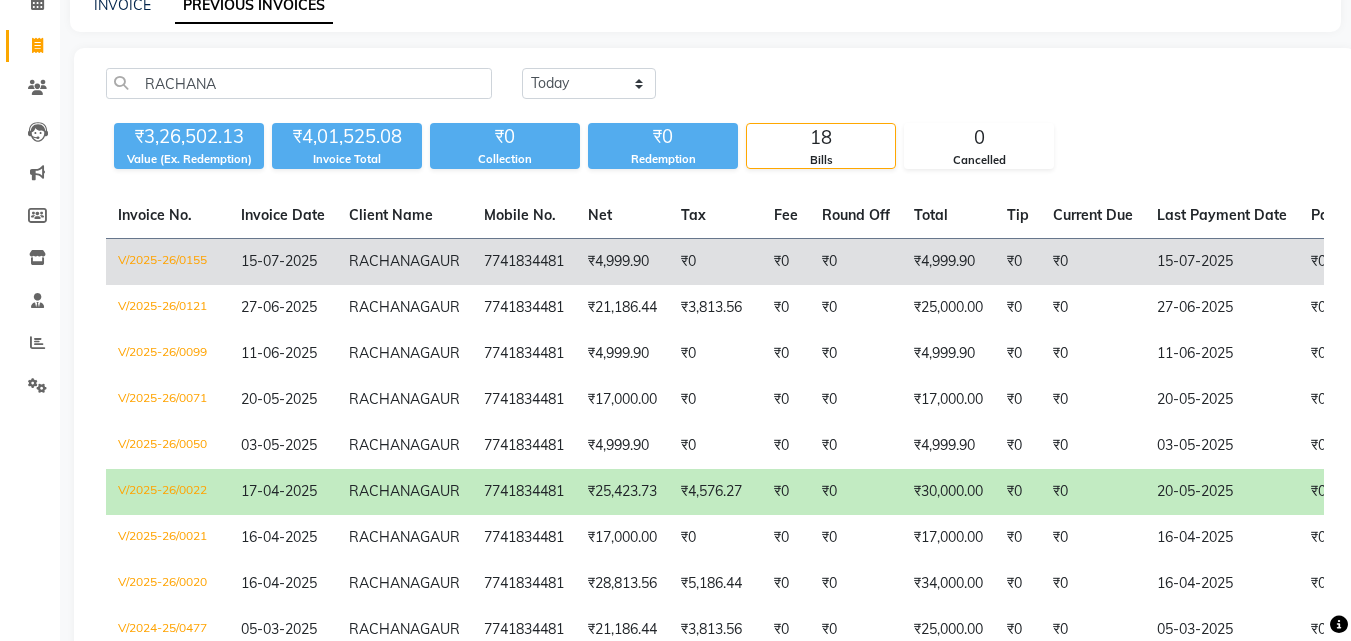 click on "15-07-2025" 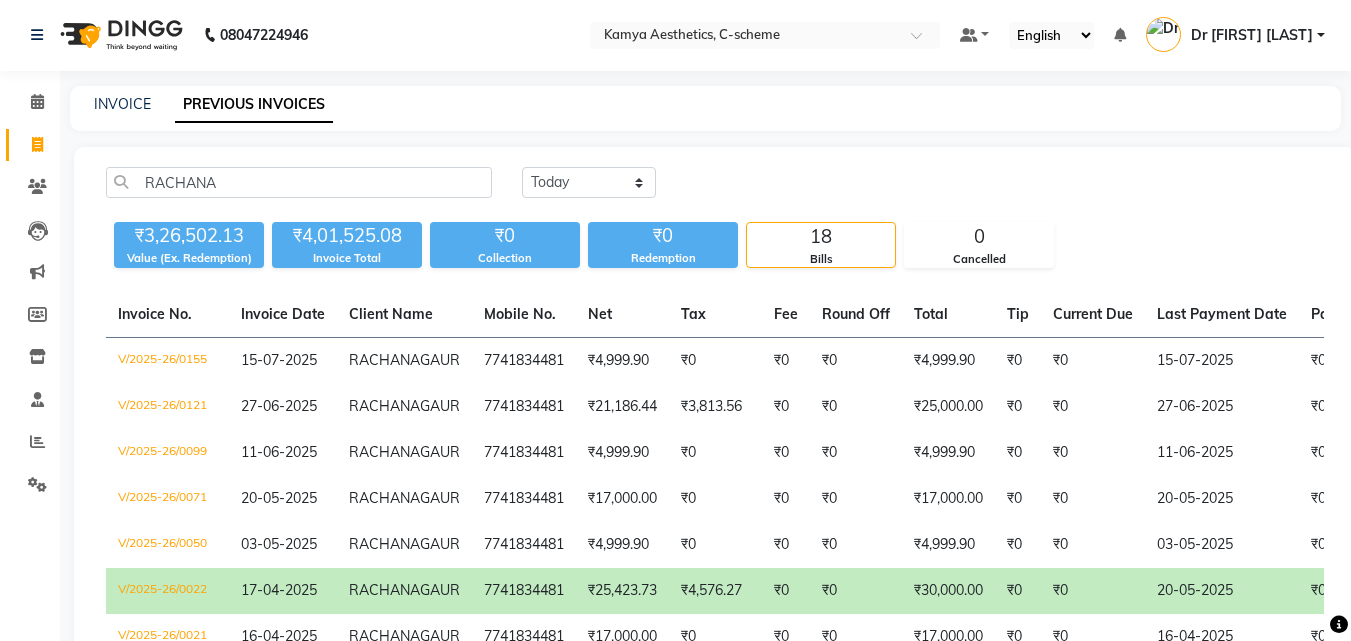 scroll, scrollTop: 0, scrollLeft: 0, axis: both 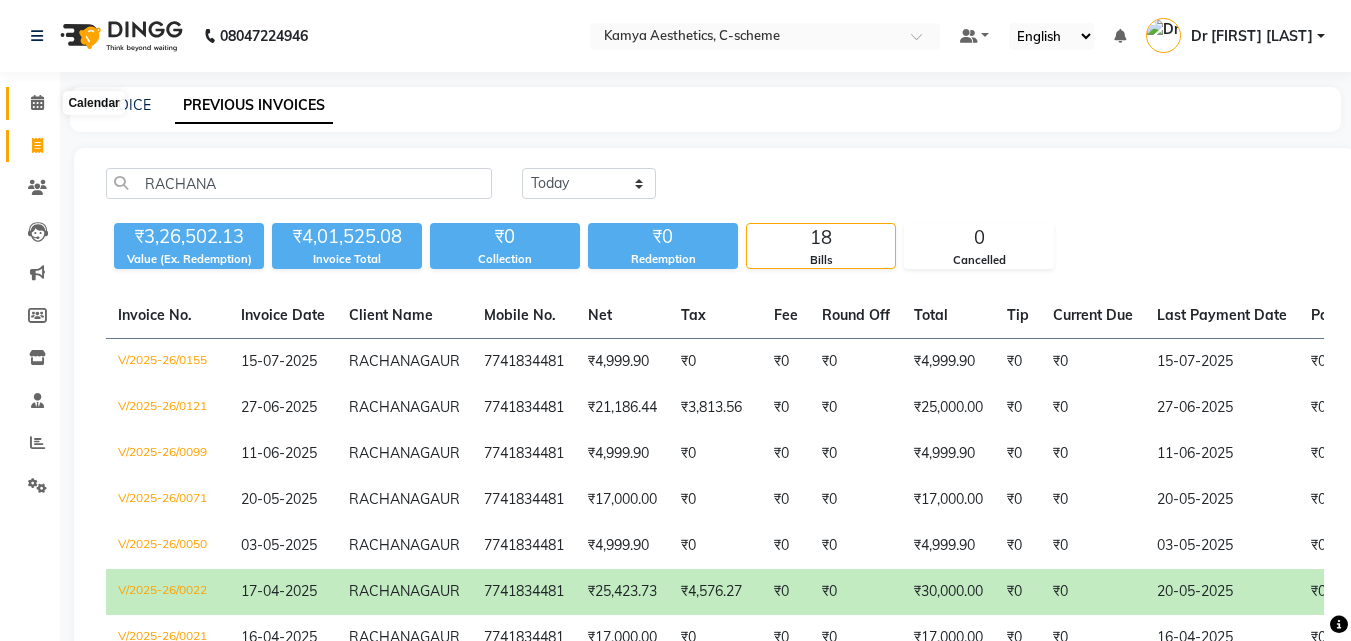 click 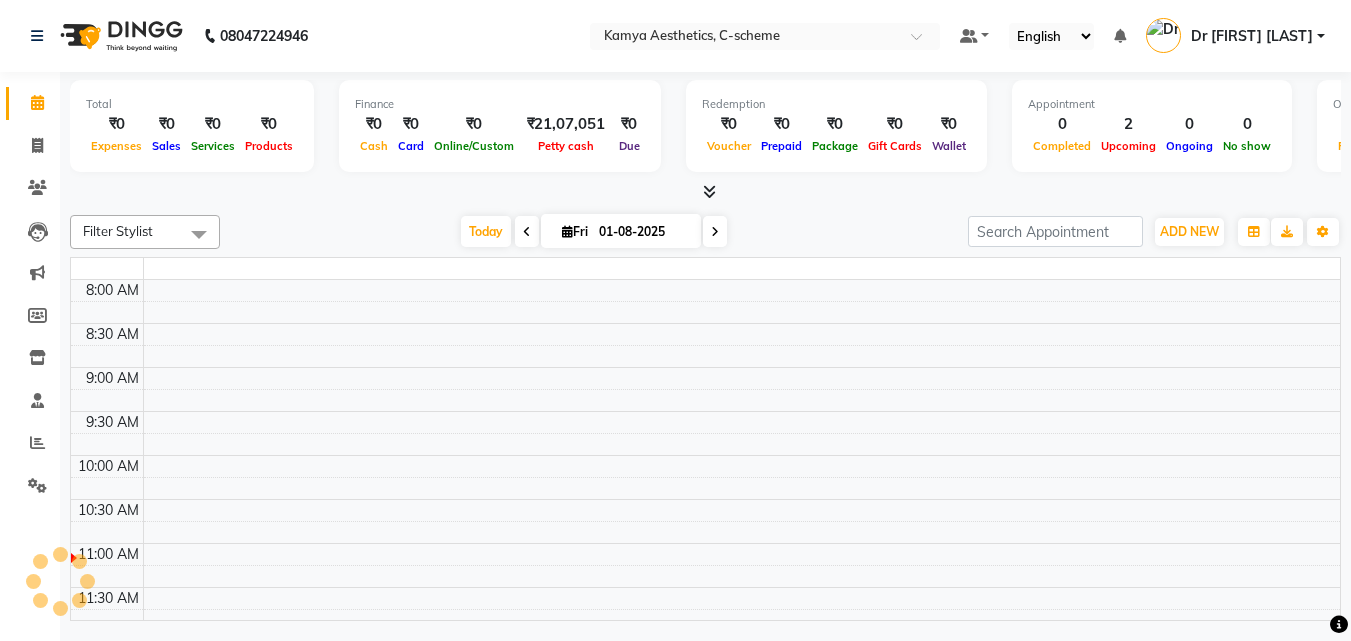 scroll, scrollTop: 0, scrollLeft: 0, axis: both 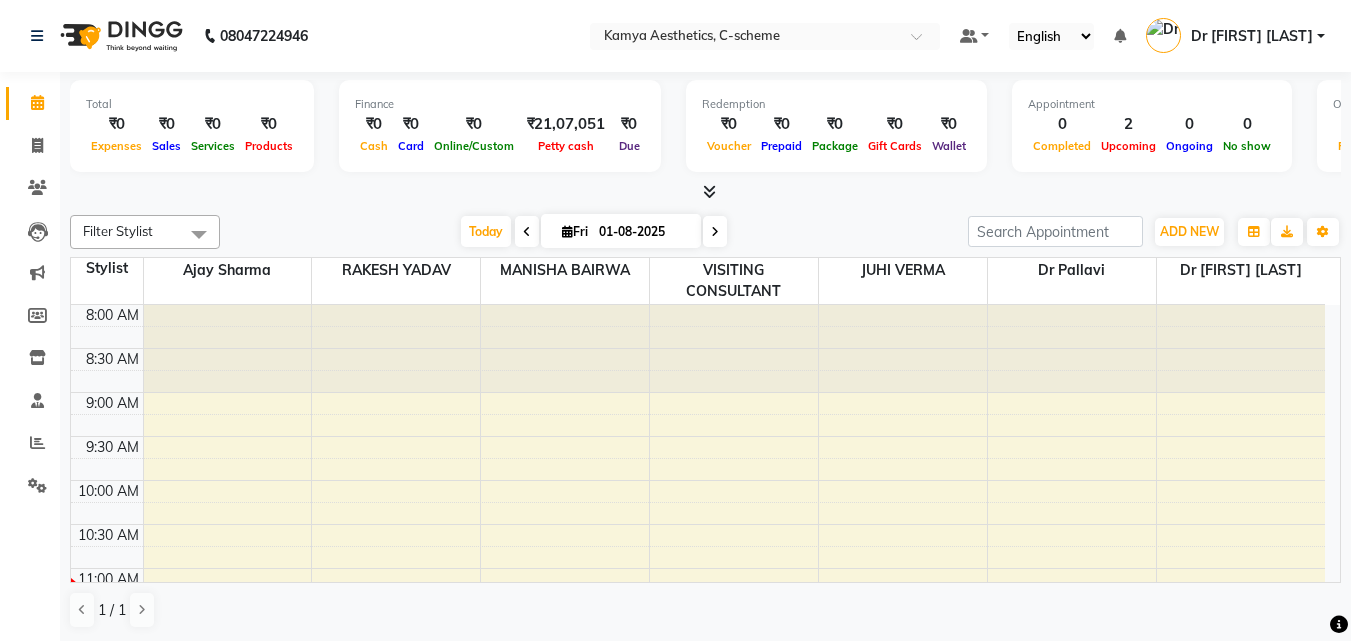 click at bounding box center [527, 231] 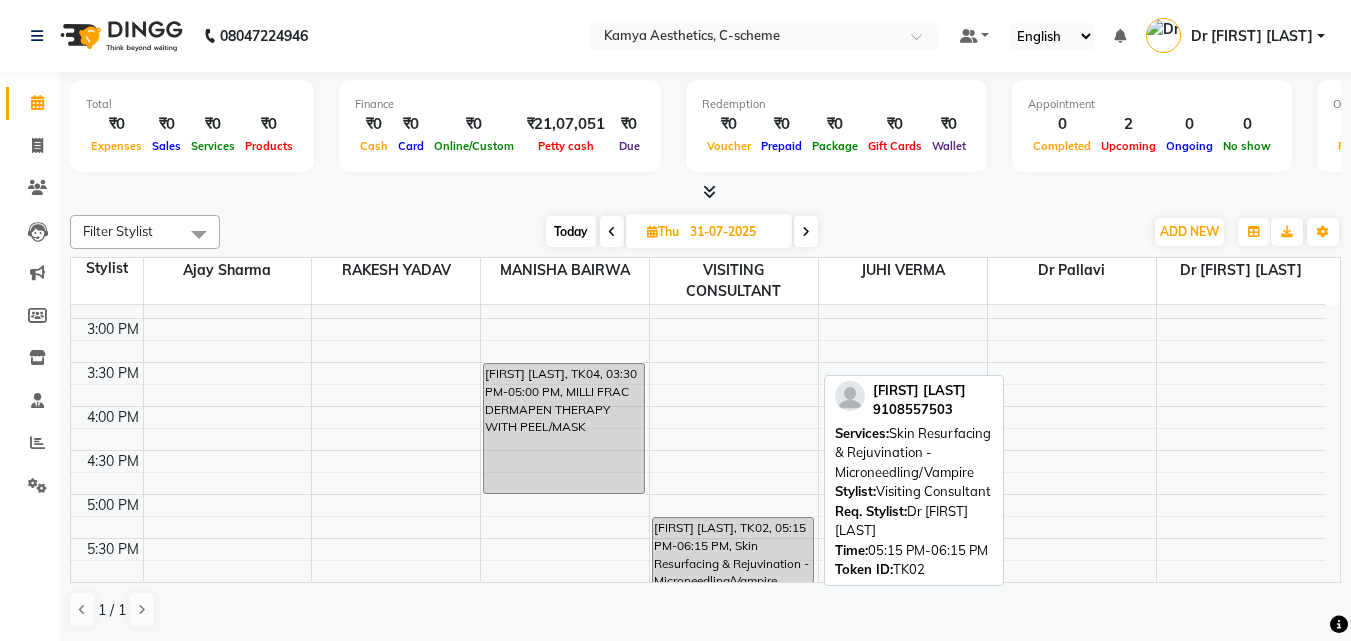 scroll, scrollTop: 600, scrollLeft: 0, axis: vertical 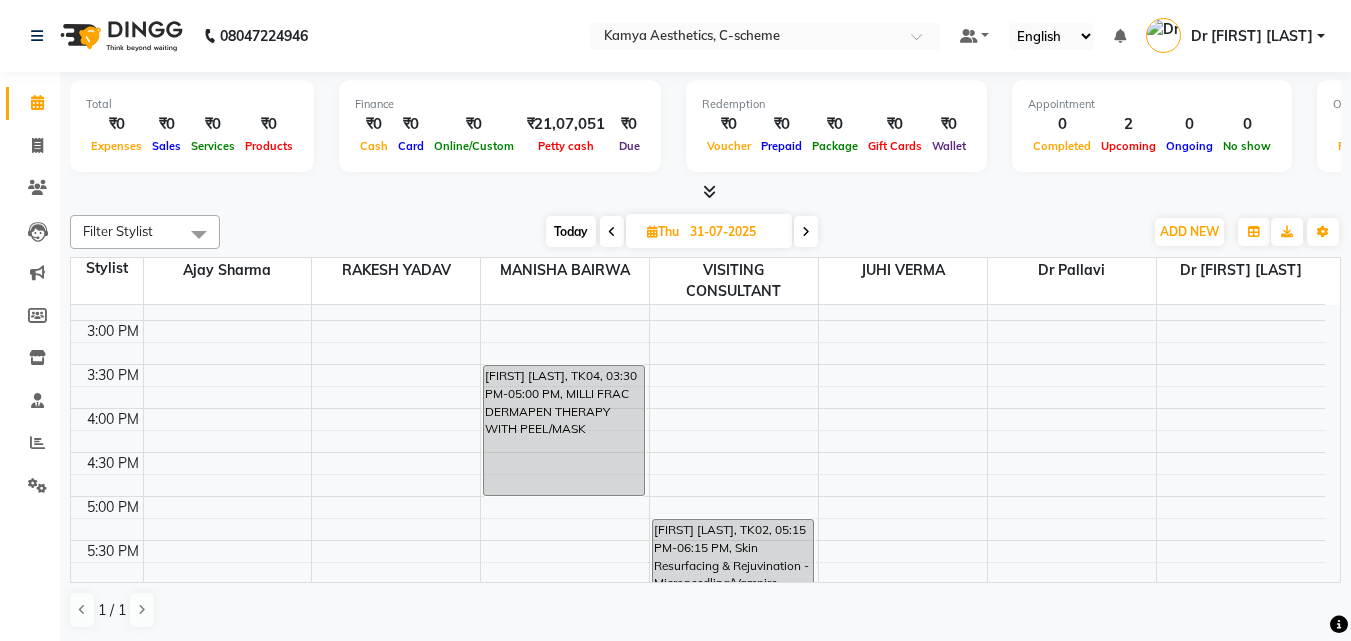 click on "31-07-2025" at bounding box center (734, 232) 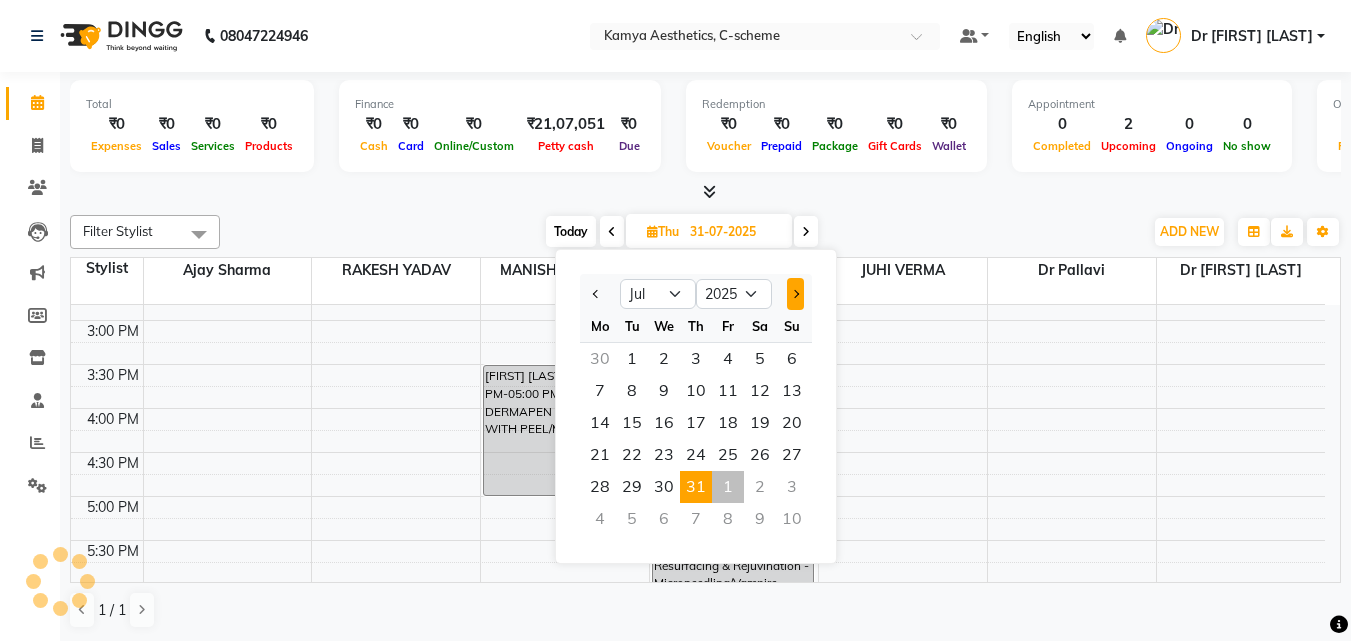 click at bounding box center [795, 294] 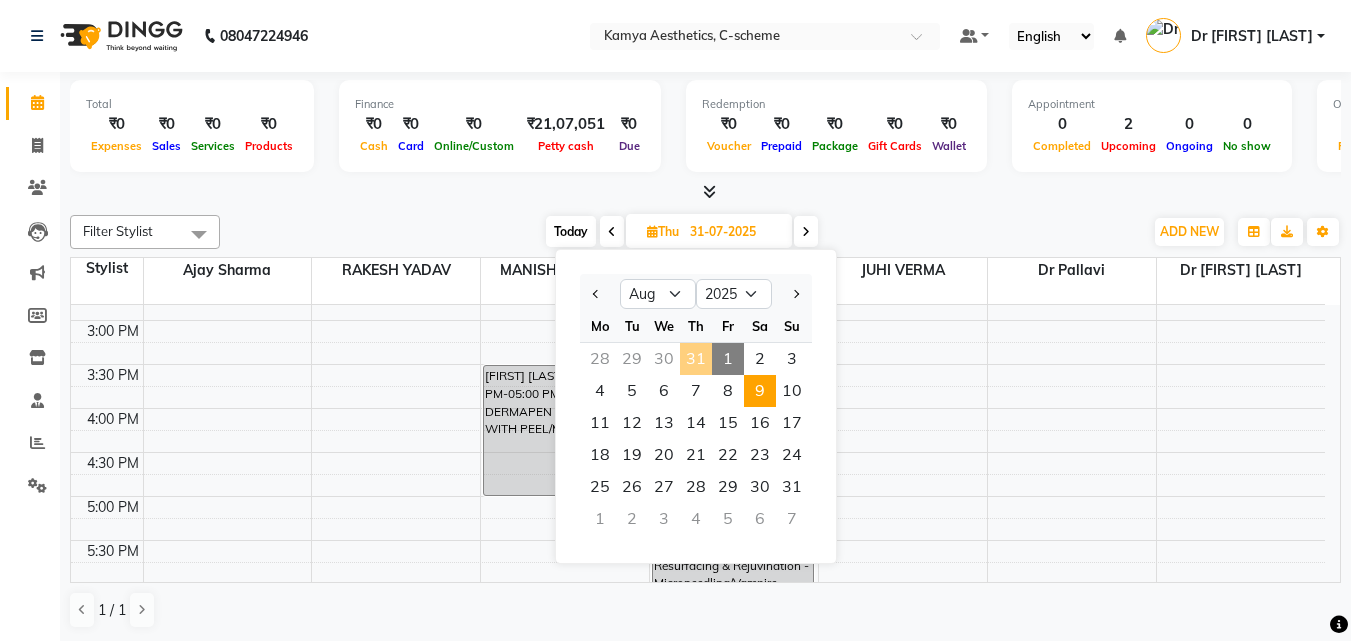 click on "9" at bounding box center [760, 391] 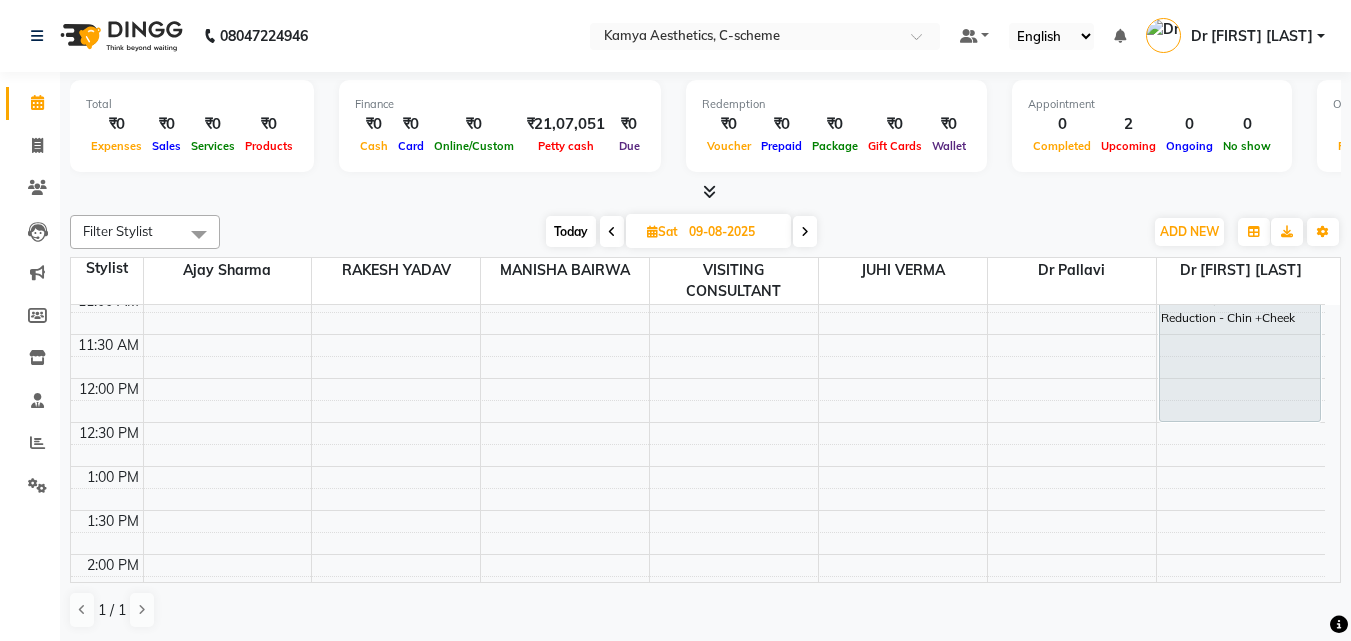 scroll, scrollTop: 400, scrollLeft: 0, axis: vertical 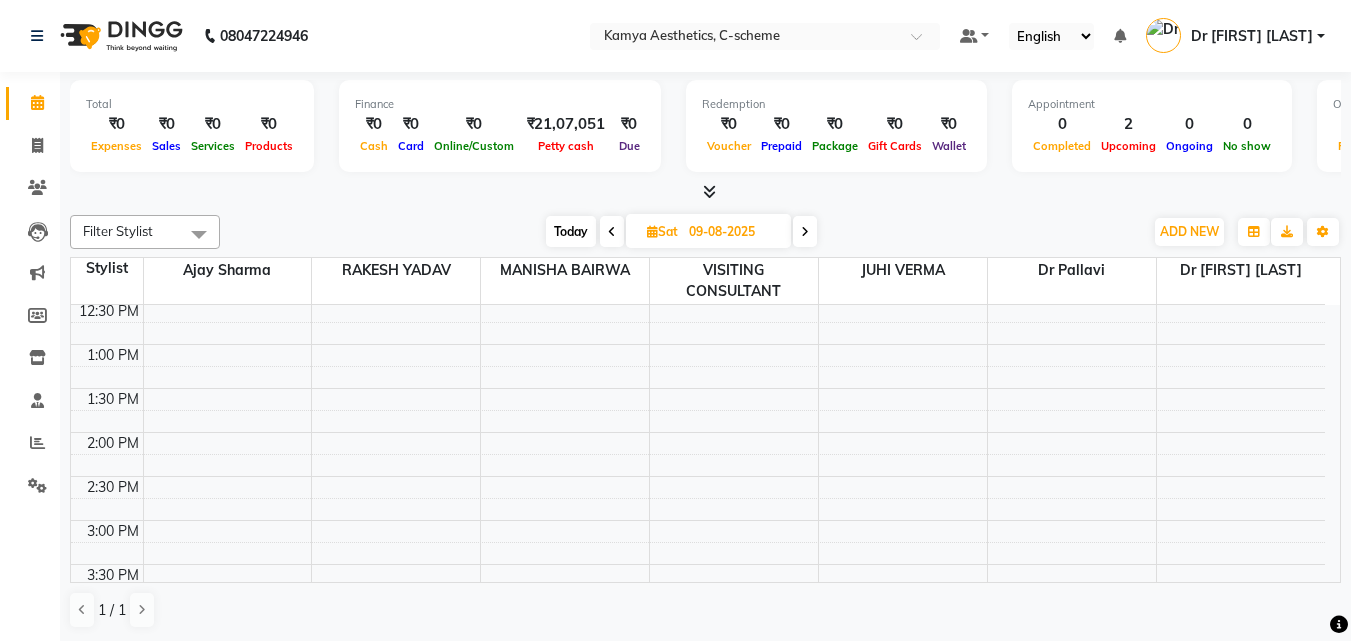click on "8:00 AM 8:30 AM 9:00 AM 9:30 AM 10:00 AM 10:30 AM 11:00 AM 11:30 AM 12:00 PM 12:30 PM 1:00 PM 1:30 PM 2:00 PM 2:30 PM 3:00 PM 3:30 PM 4:00 PM 4:30 PM 5:00 PM 5:30 PM 6:00 PM 6:30 PM 7:00 PM 7:30 PM 8:00 PM 8:30 PM             yogita sharma, 10:30 AM-12:30 PM, Laser Hair Reduction - Chin +Cheek" at bounding box center (698, 476) 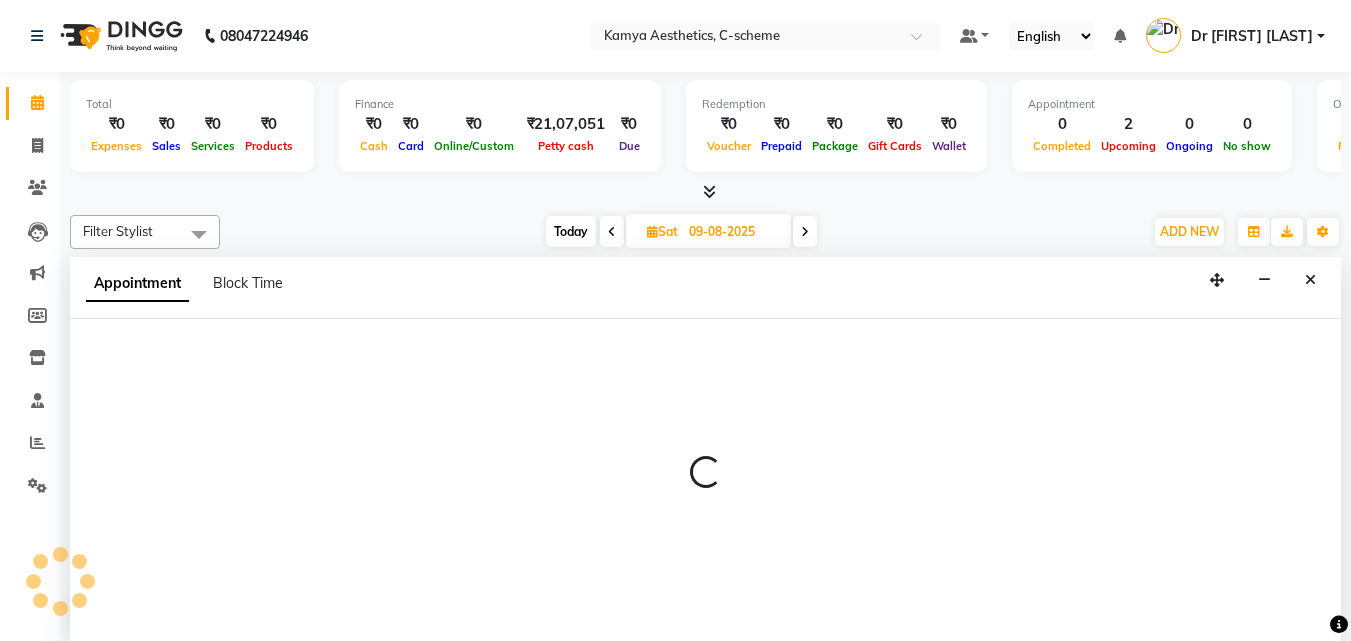 select on "42521" 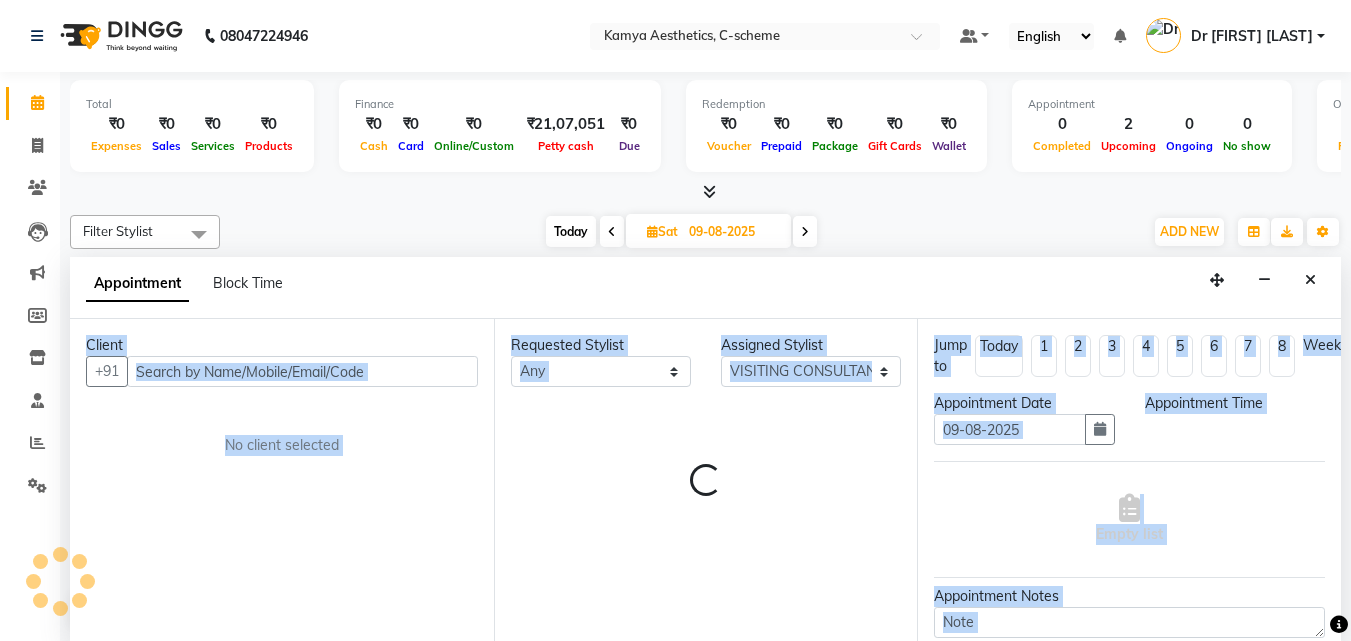 scroll, scrollTop: 1, scrollLeft: 0, axis: vertical 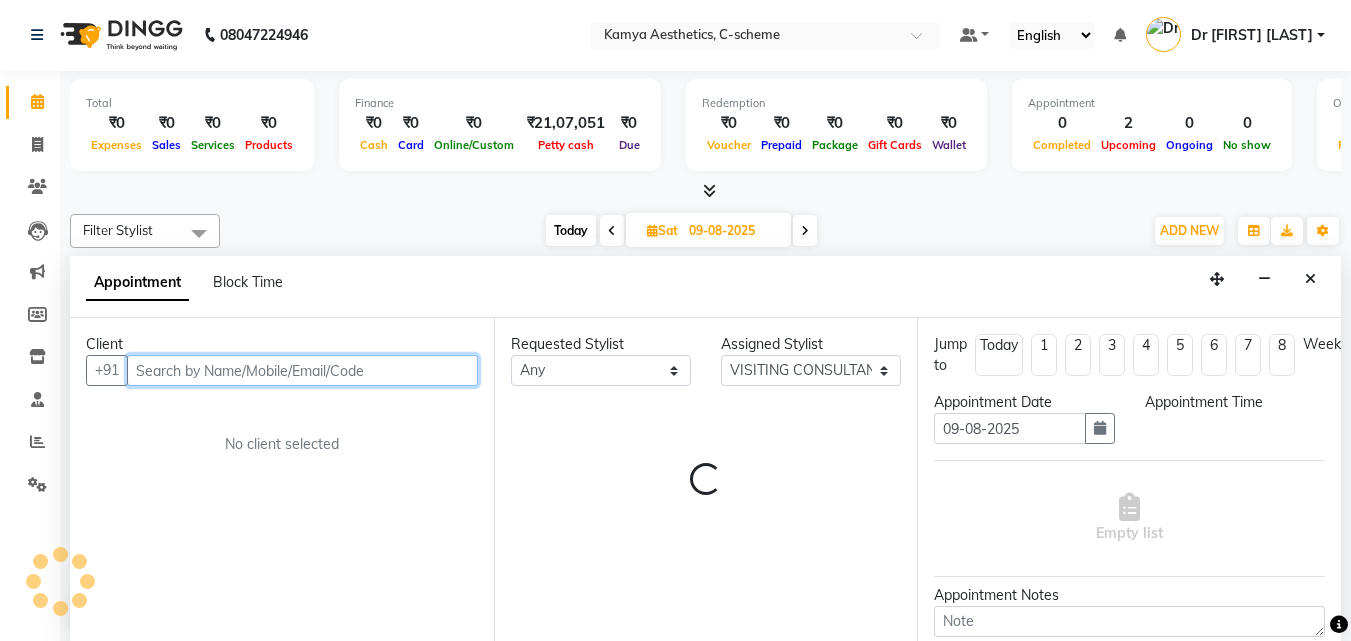 select on "780" 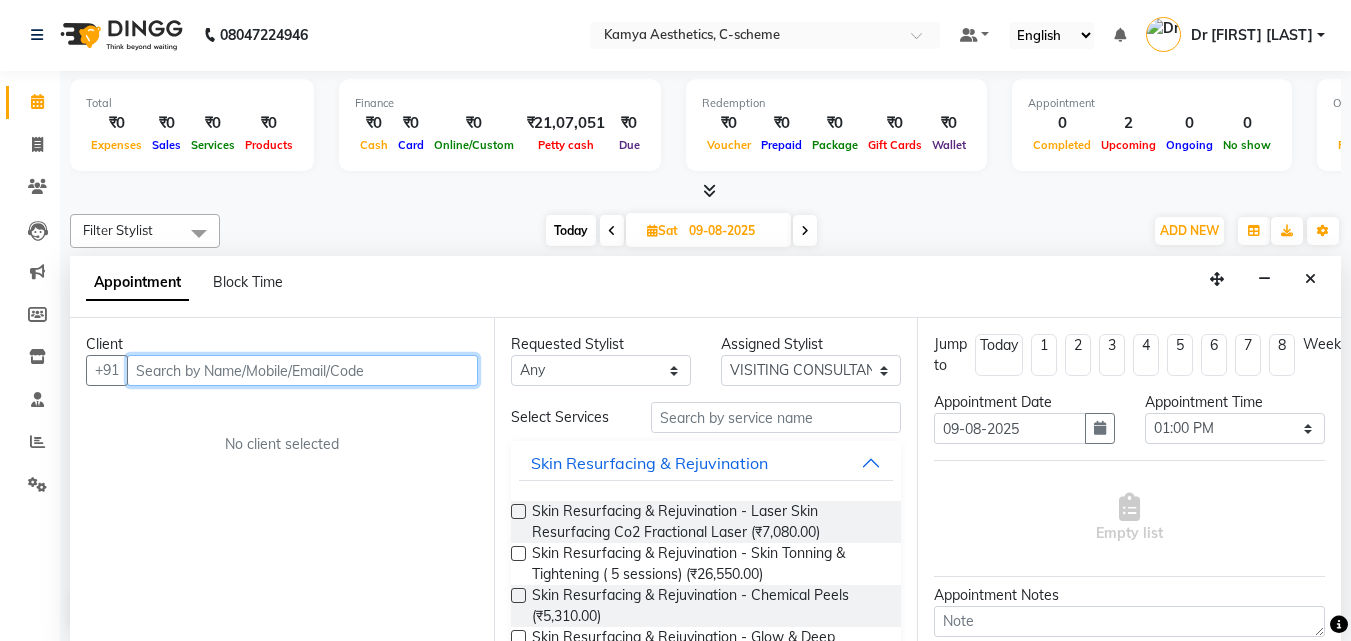 click at bounding box center (302, 370) 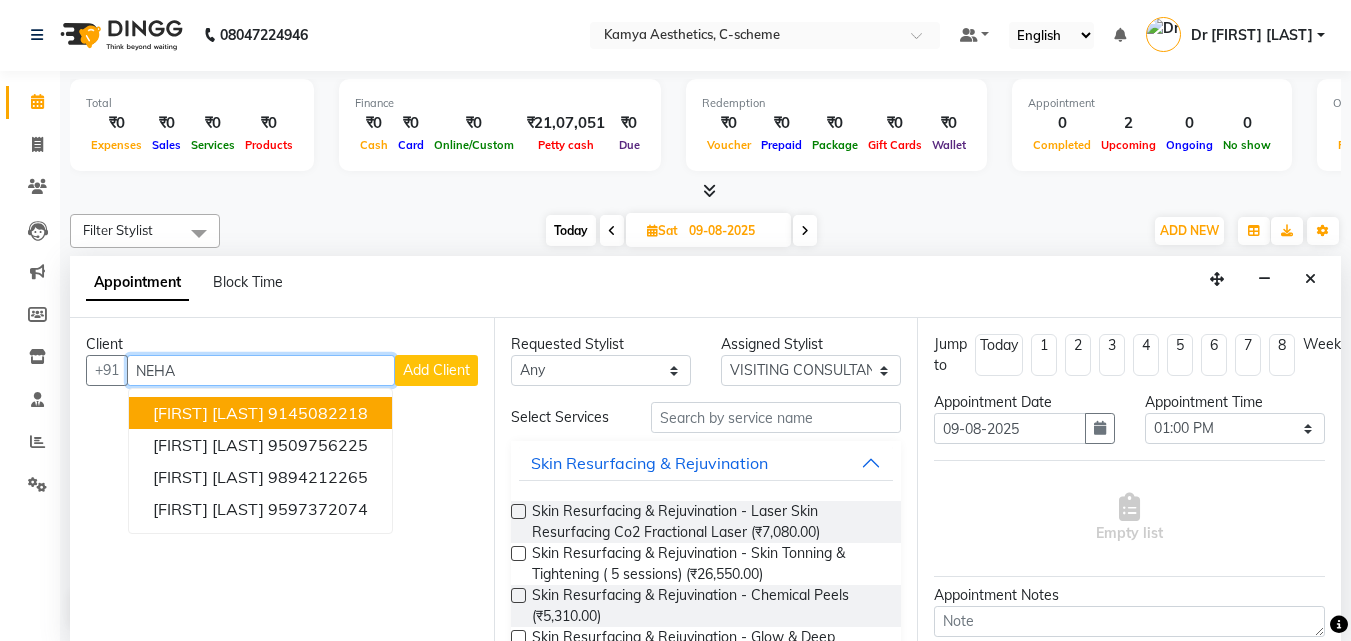 click on "[FIRST] [LAST] [PHONE]" at bounding box center [260, 413] 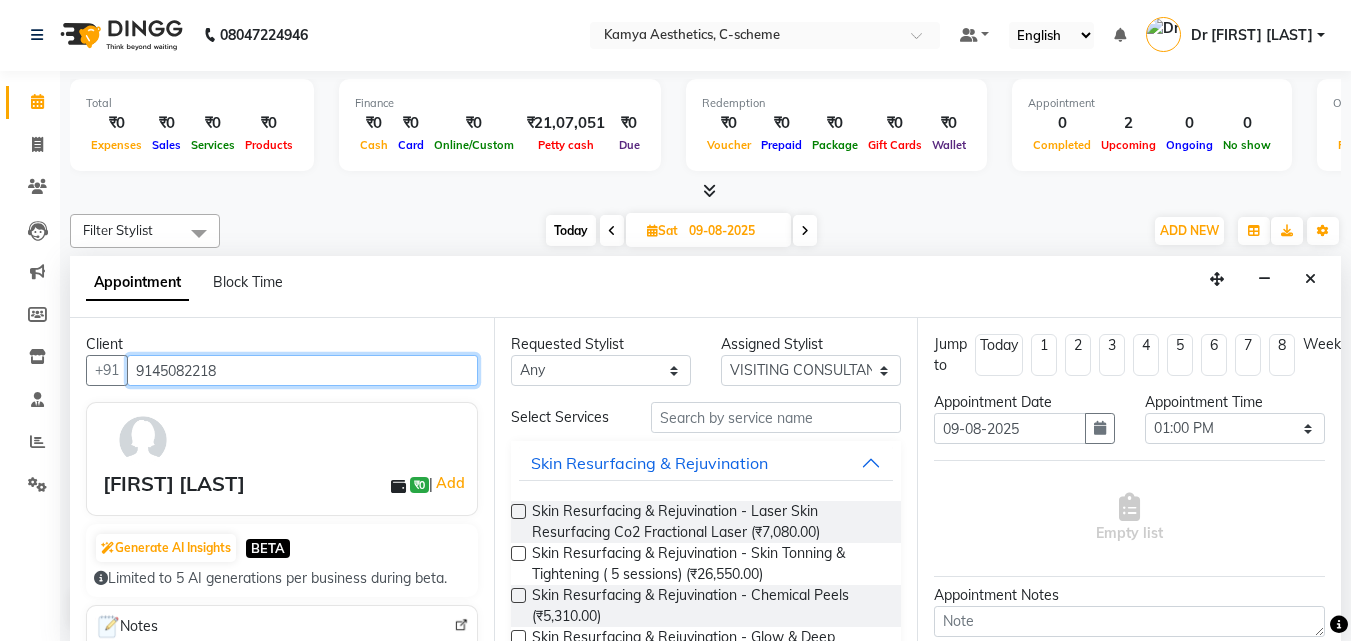 type on "9145082218" 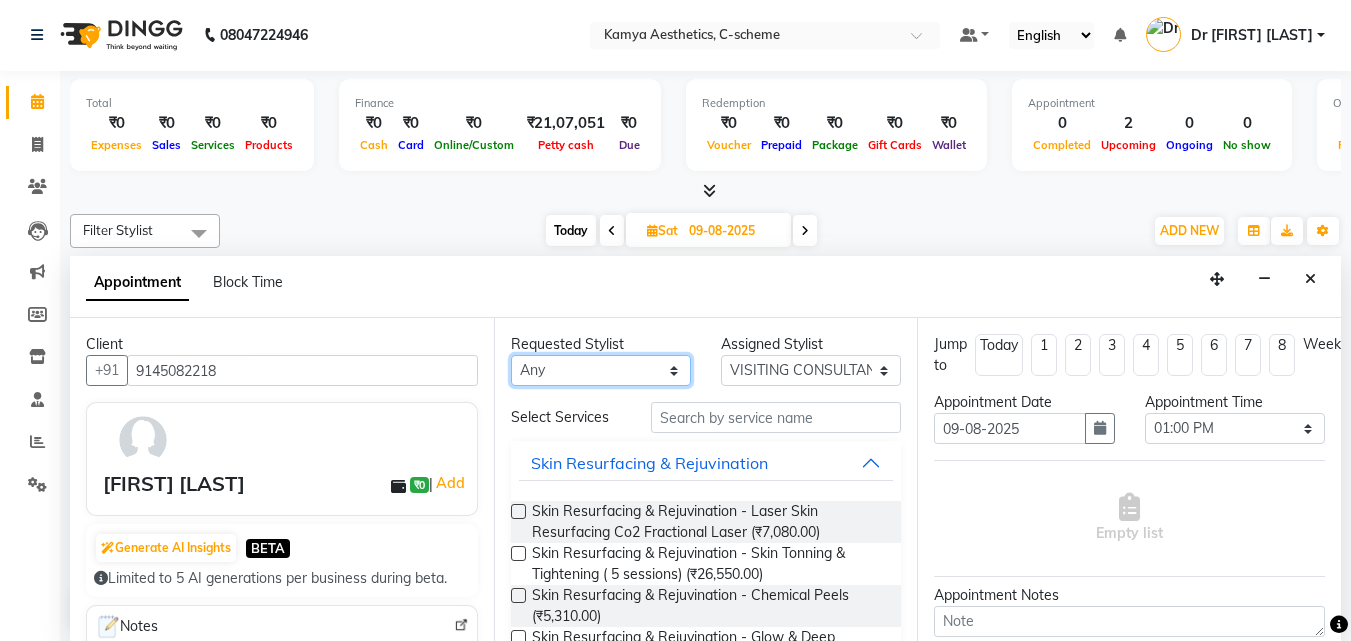 click on "Any [FIRST] [LAST]  Dr [FIRST] Dr [FIRST] [FIRST] [LAST] [FIRST] [LAST] [FIRST] [LAST] VISITING CONSULTANT" at bounding box center (601, 370) 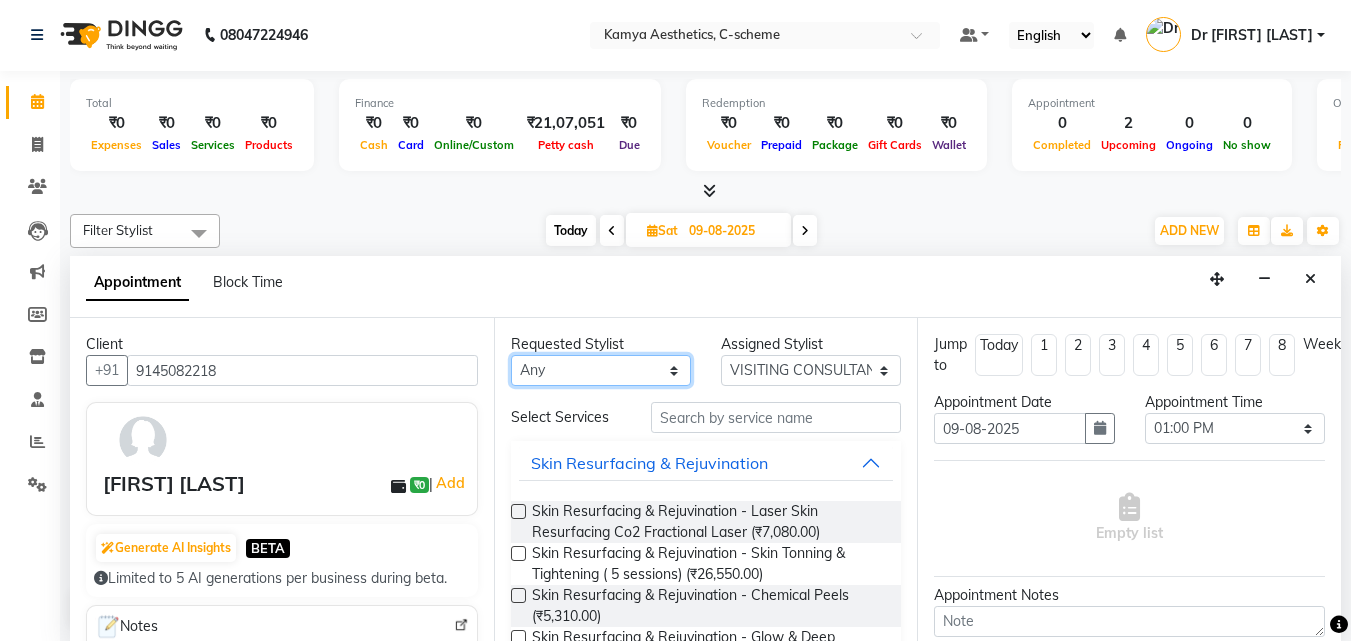 select on "42841" 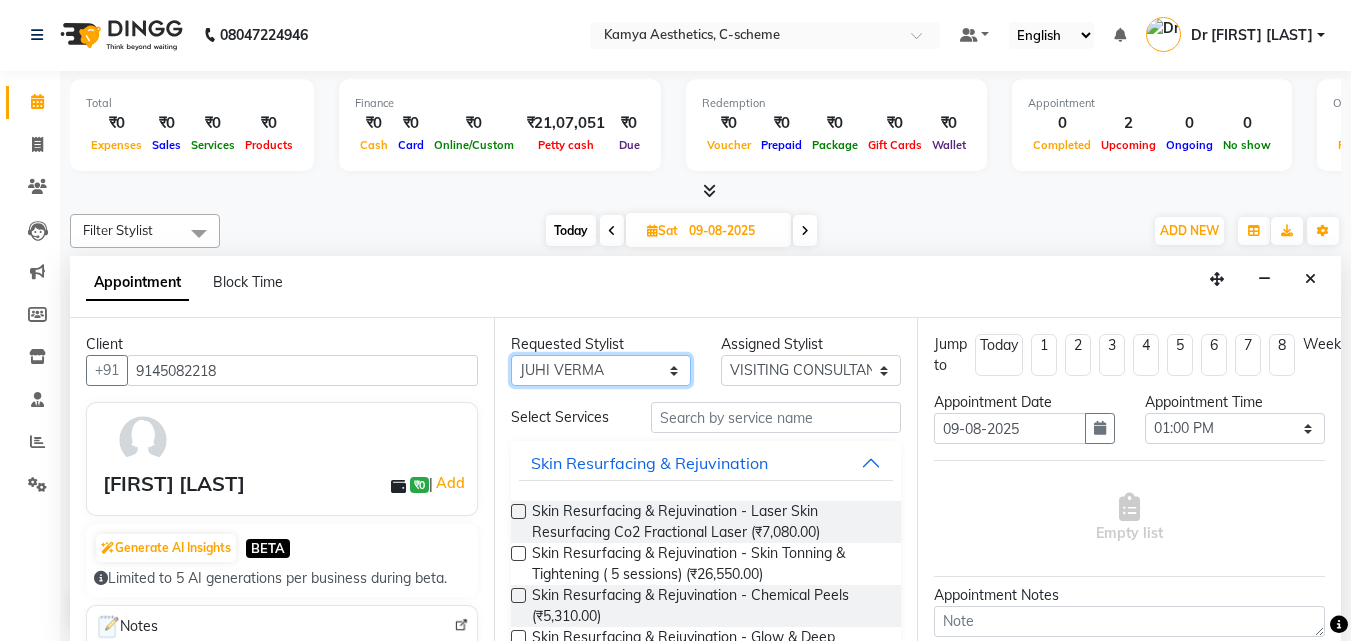click on "Any [FIRST] [LAST]  Dr [FIRST] Dr [FIRST] [FIRST] [LAST] [FIRST] [LAST] [FIRST] [LAST] VISITING CONSULTANT" at bounding box center [601, 370] 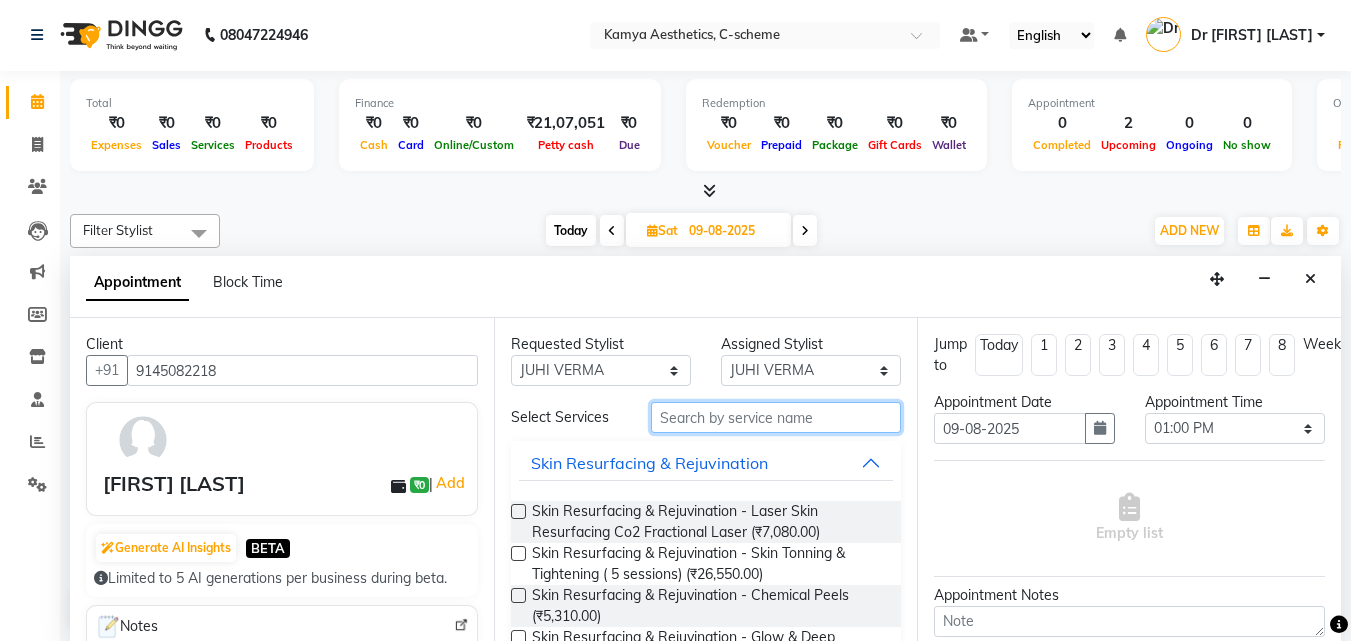 click at bounding box center (776, 417) 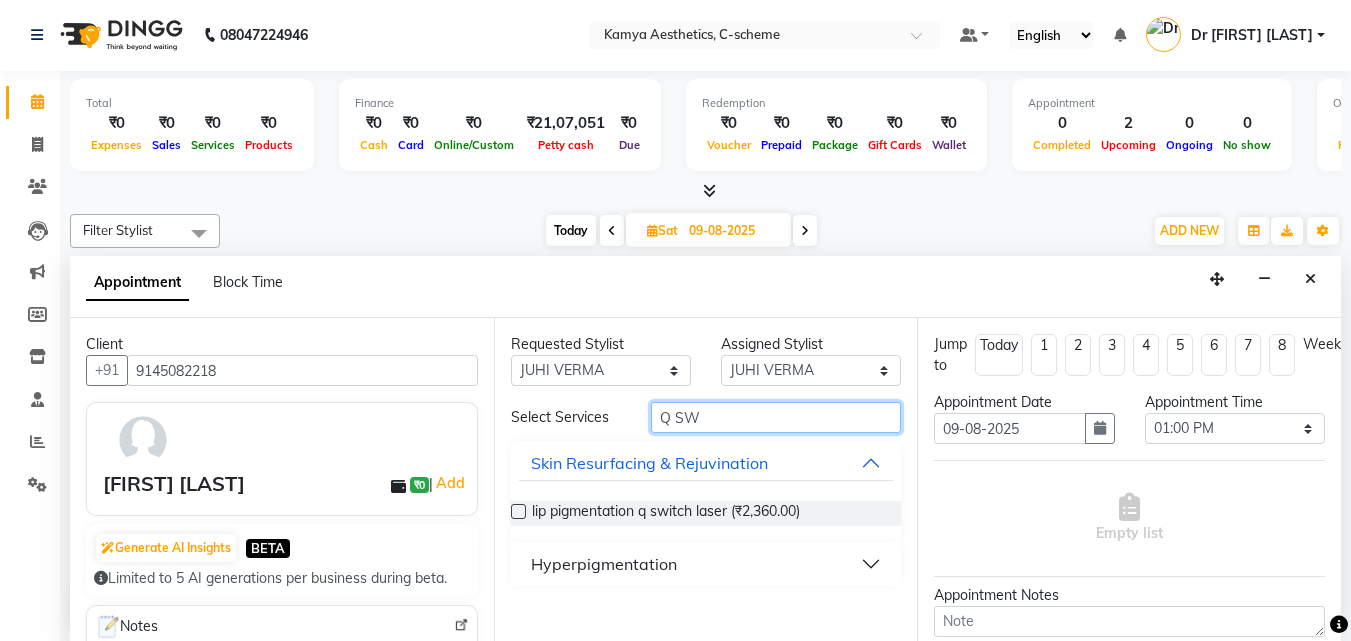type on "Q SW" 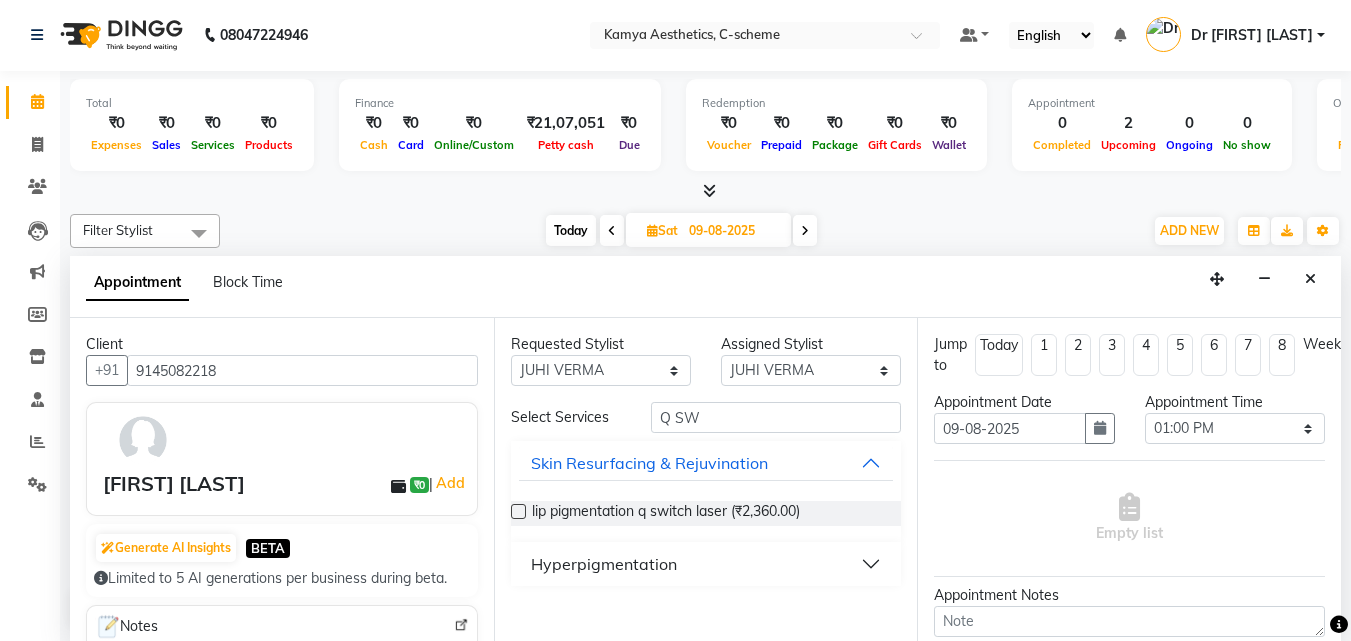 click on "Hyperpigmentation" at bounding box center (604, 564) 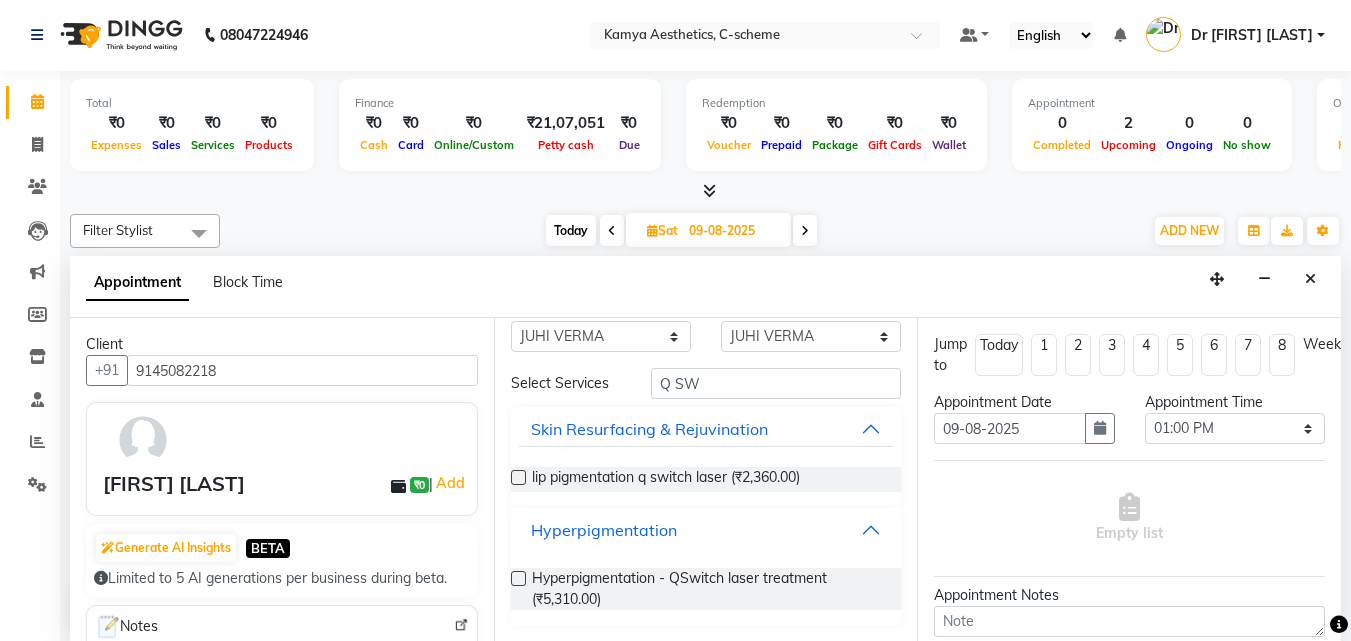 scroll, scrollTop: 35, scrollLeft: 0, axis: vertical 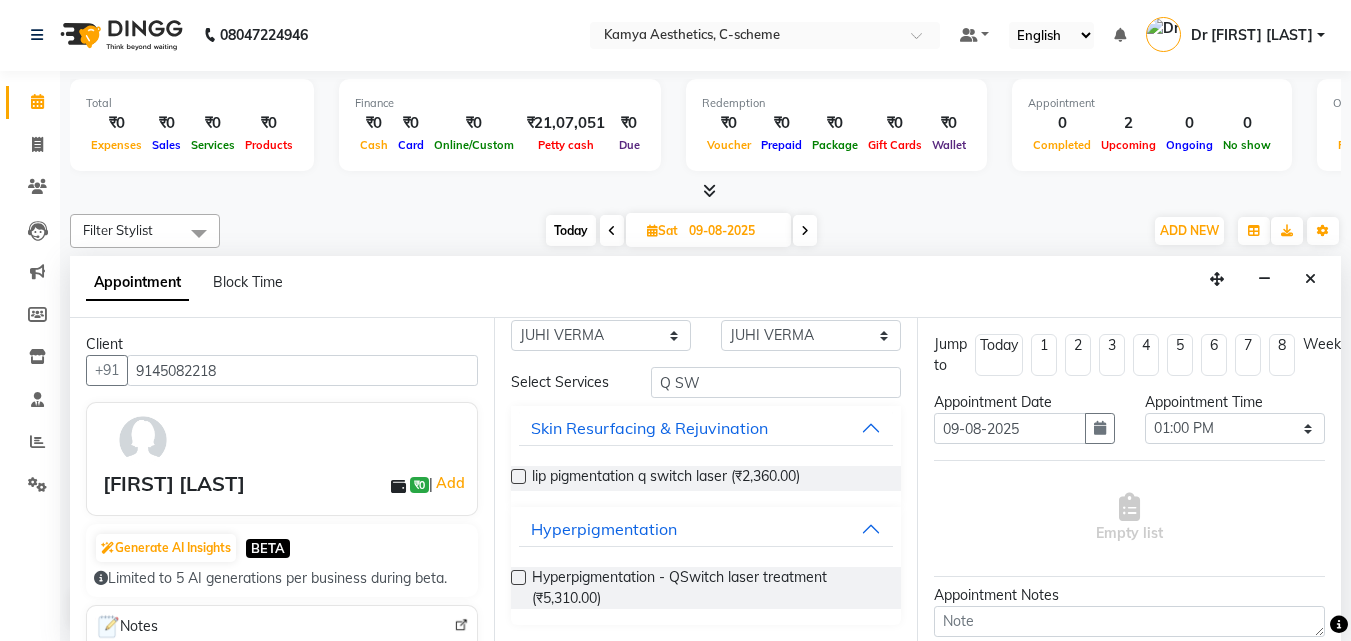 click at bounding box center (518, 577) 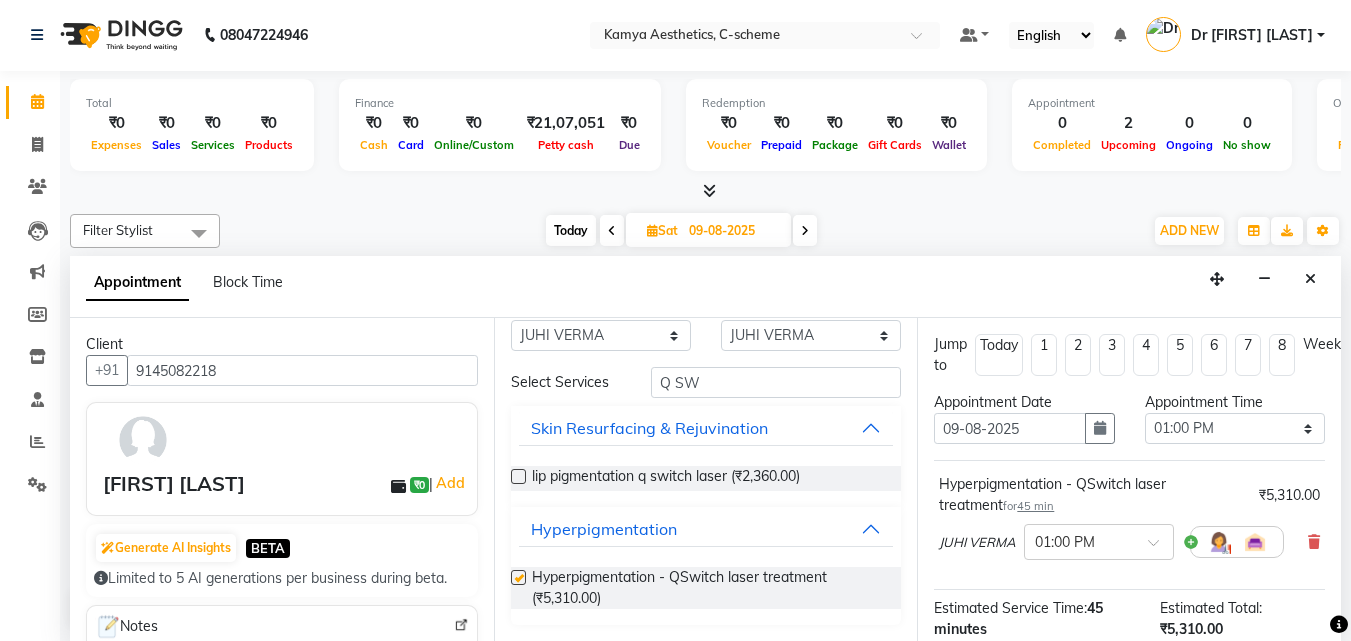 checkbox on "false" 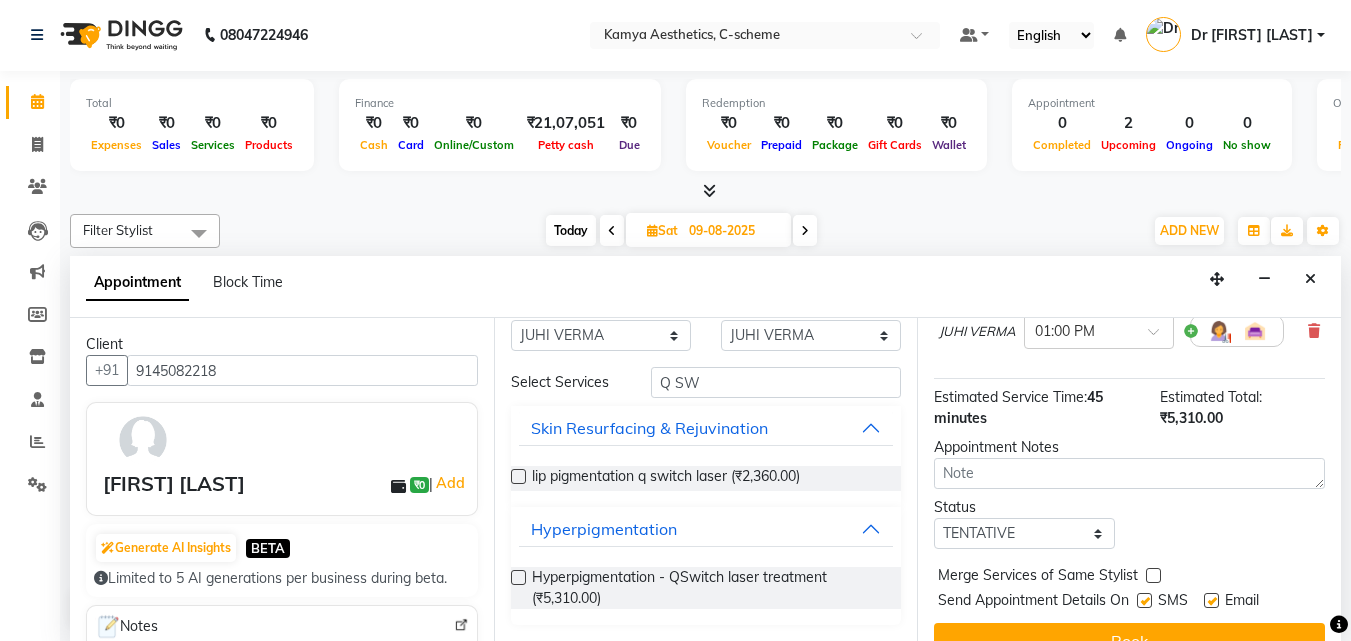 scroll, scrollTop: 260, scrollLeft: 0, axis: vertical 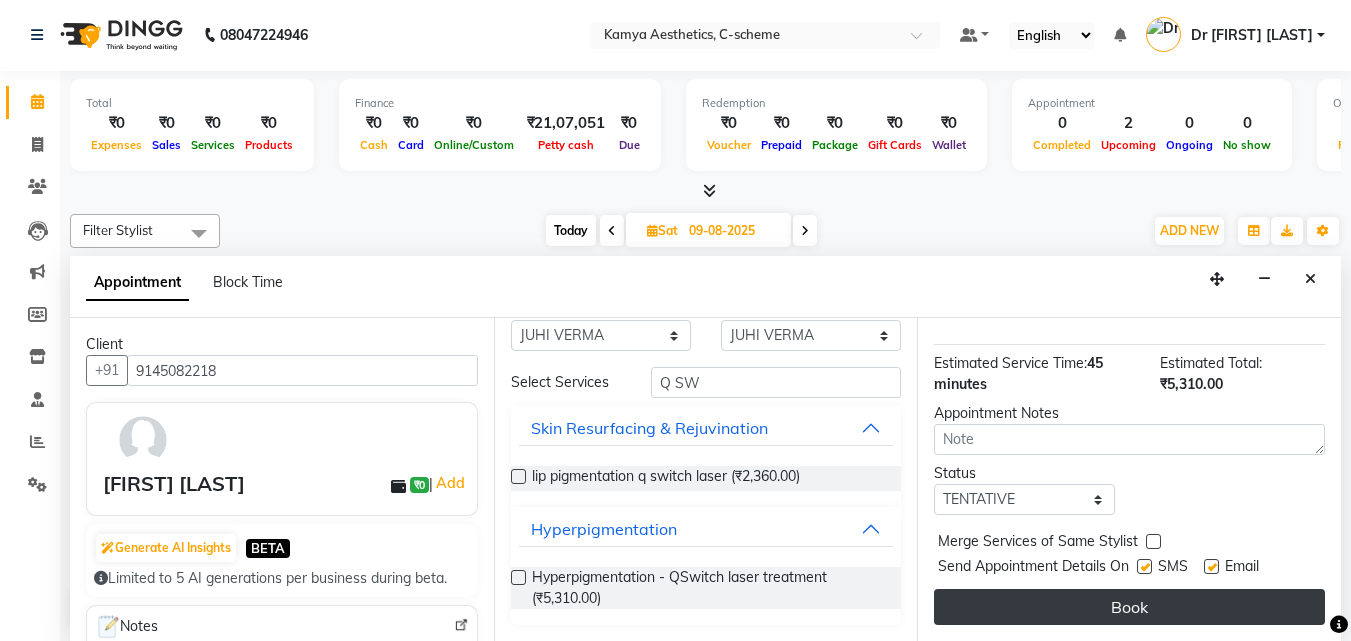 click on "Book" at bounding box center [1129, 607] 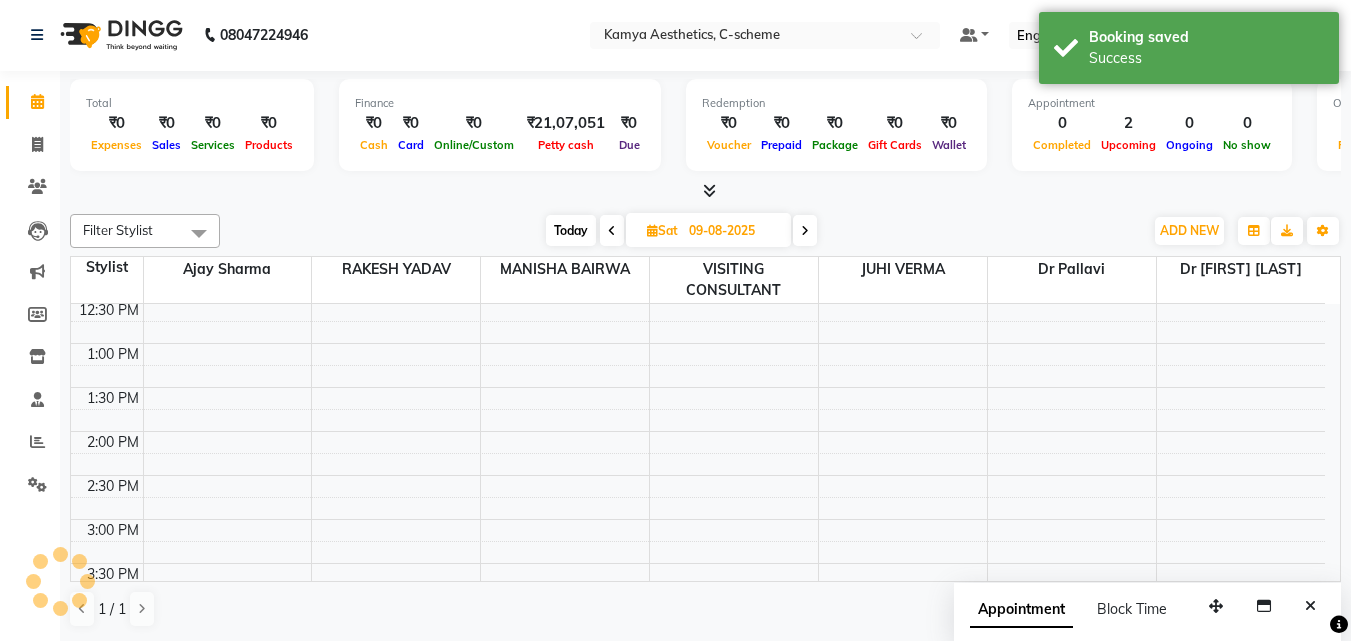 scroll, scrollTop: 0, scrollLeft: 0, axis: both 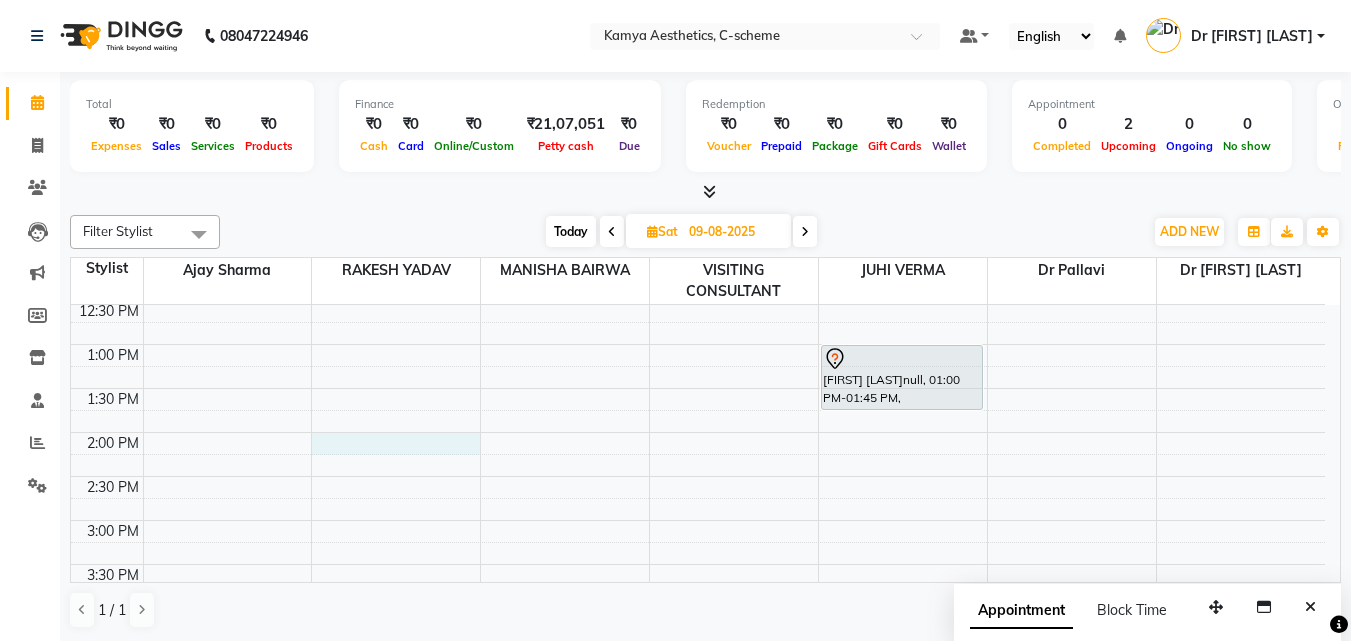 click on "8:00 AM 8:30 AM 9:00 AM 9:30 AM 10:00 AM 10:30 AM 11:00 AM 11:30 AM 12:00 PM 12:30 PM 1:00 PM 1:30 PM 2:00 PM 2:30 PM 3:00 PM 3:30 PM 4:00 PM 4:30 PM 5:00 PM 5:30 PM 6:00 PM 6:30 PM 7:00 PM 7:30 PM 8:00 PM 8:30 PM             [FIRST] [LAST]null, 01:00 PM-01:45 PM, Hyperpigmentation - QSwitch laser treatment             [FIRST] [LAST], 10:30 AM-12:30 PM, Laser Hair Reduction - Chin +Cheek" at bounding box center (698, 476) 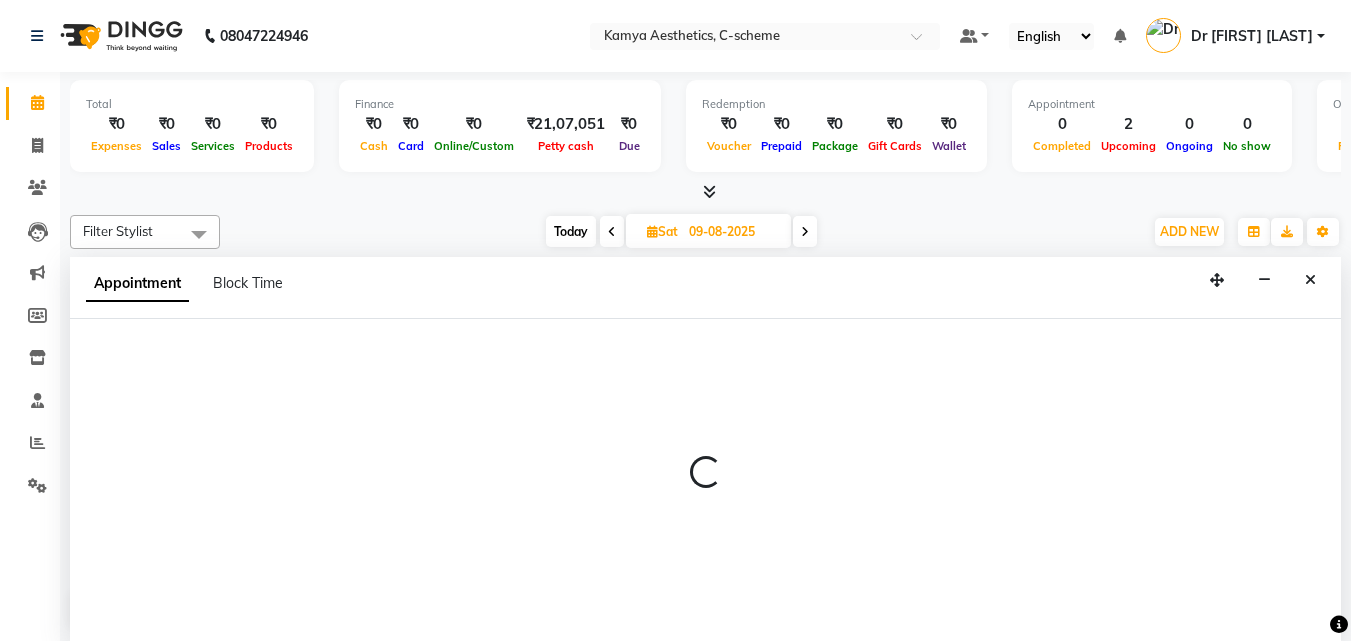 scroll, scrollTop: 1, scrollLeft: 0, axis: vertical 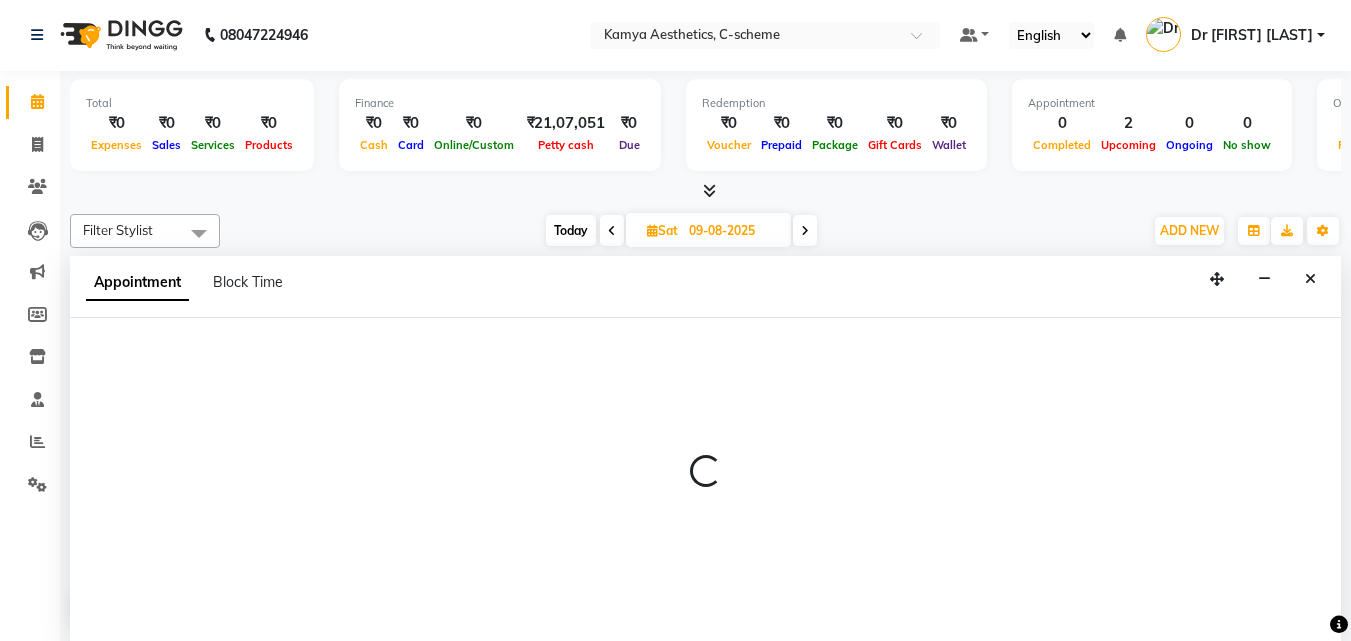 select on "35209" 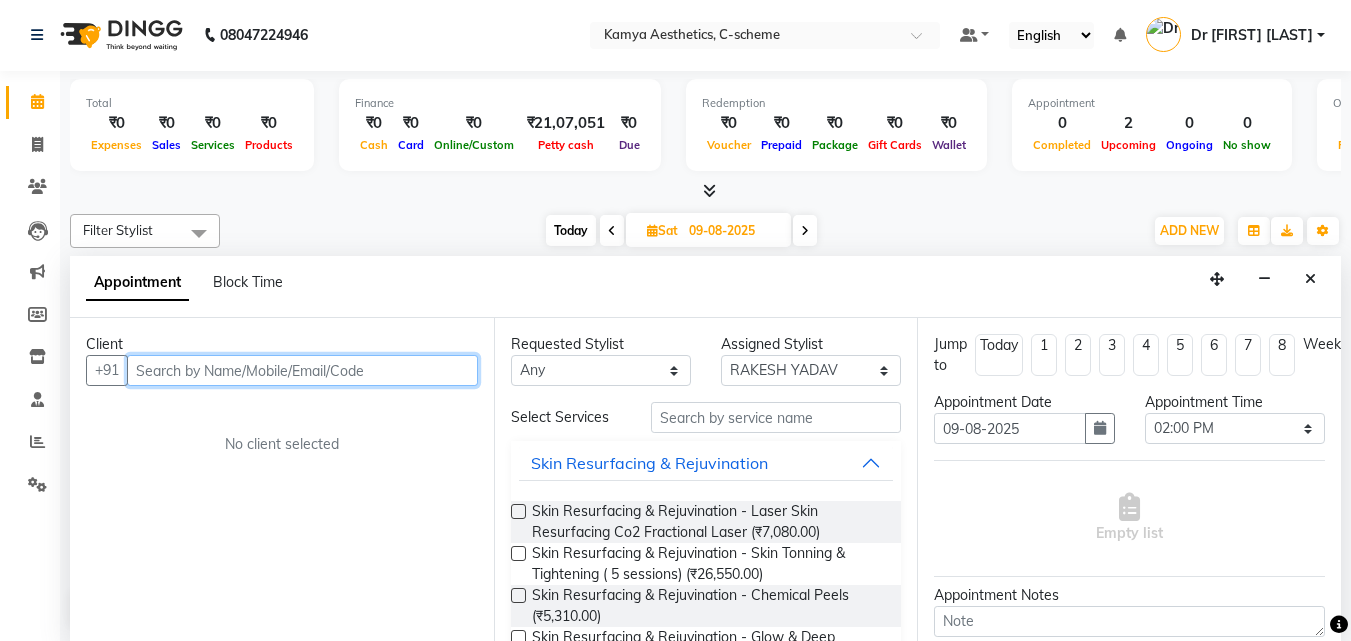 click at bounding box center [302, 370] 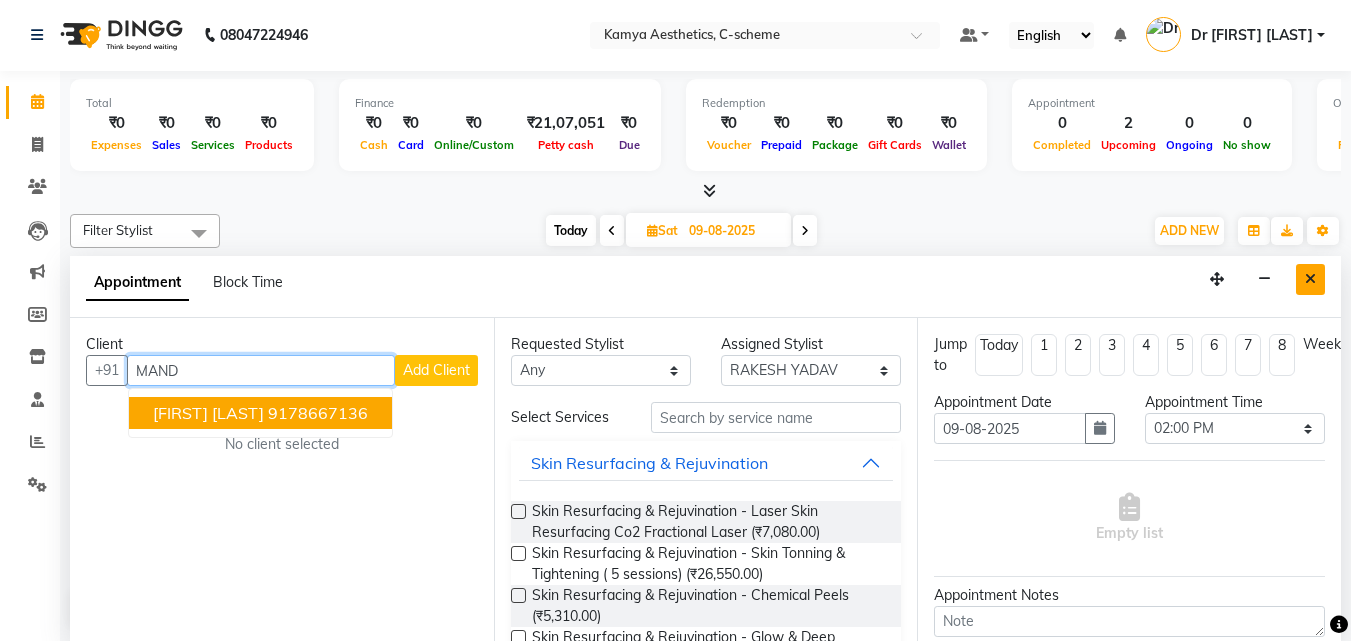 type on "MAND" 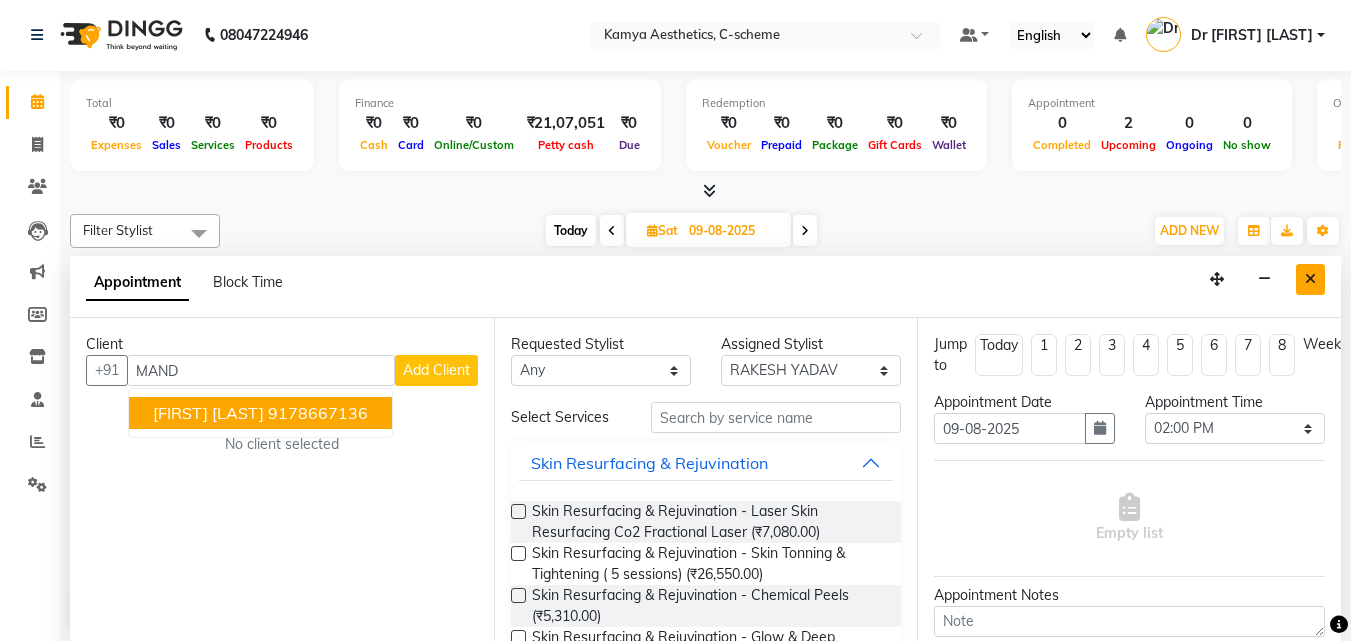 click at bounding box center (1310, 279) 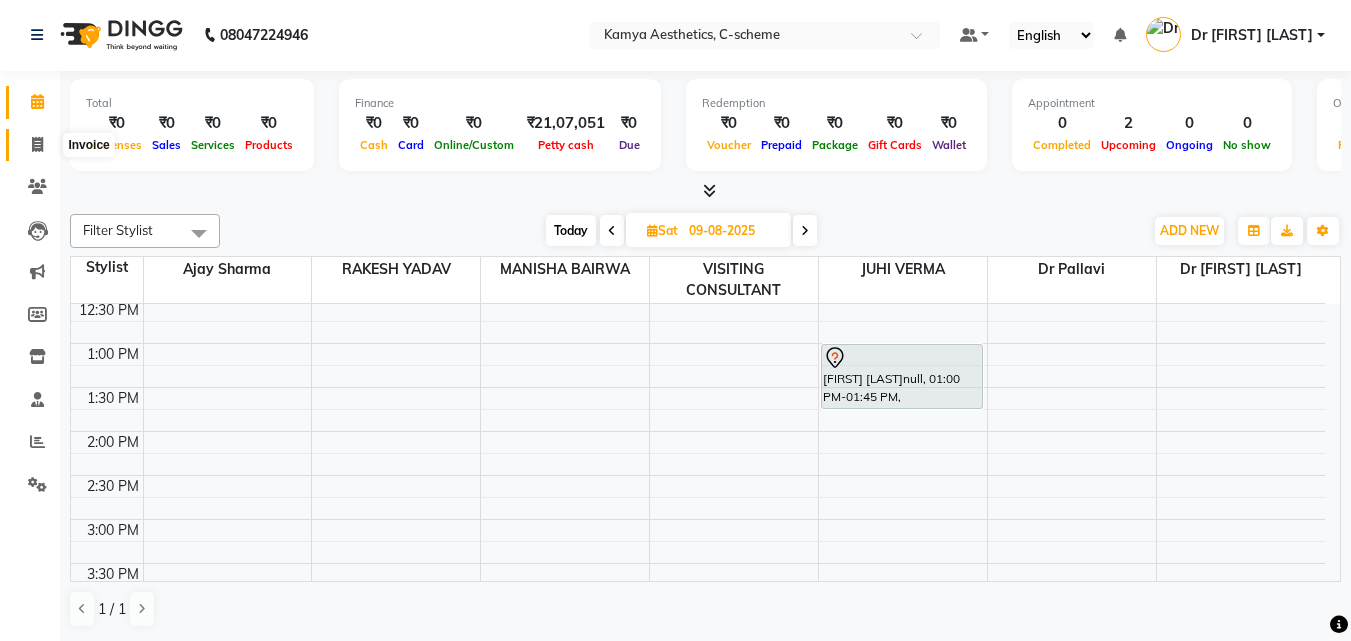 click 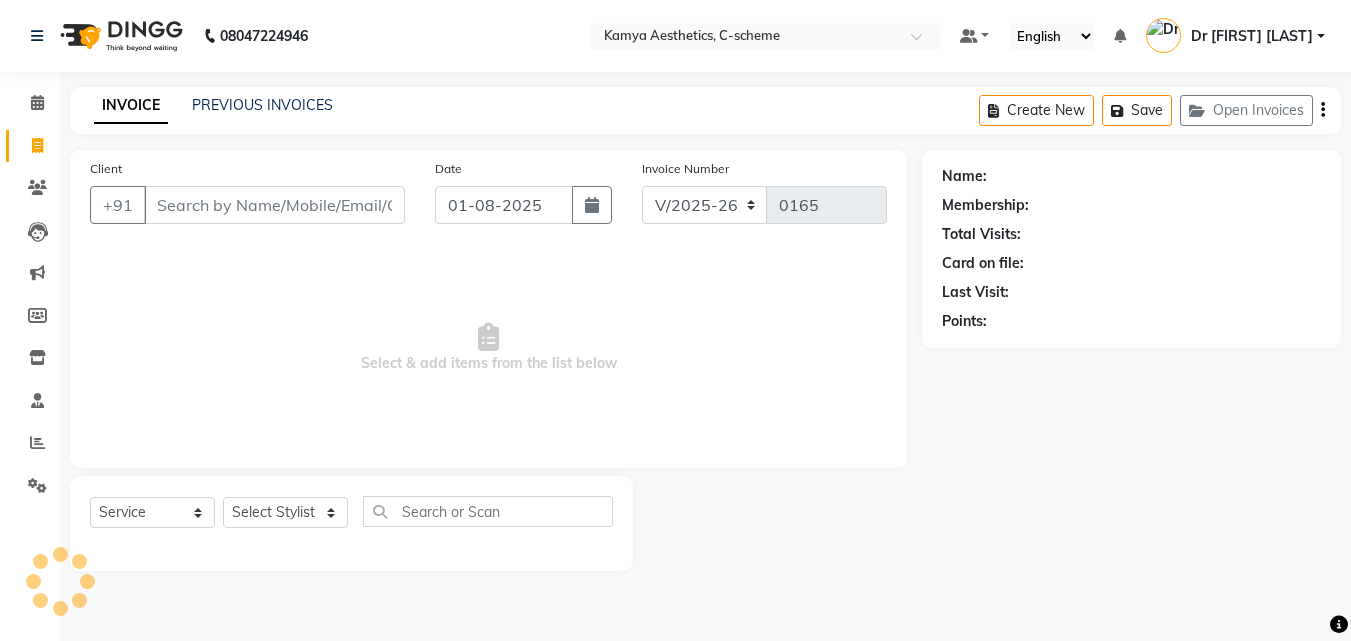 scroll, scrollTop: 0, scrollLeft: 0, axis: both 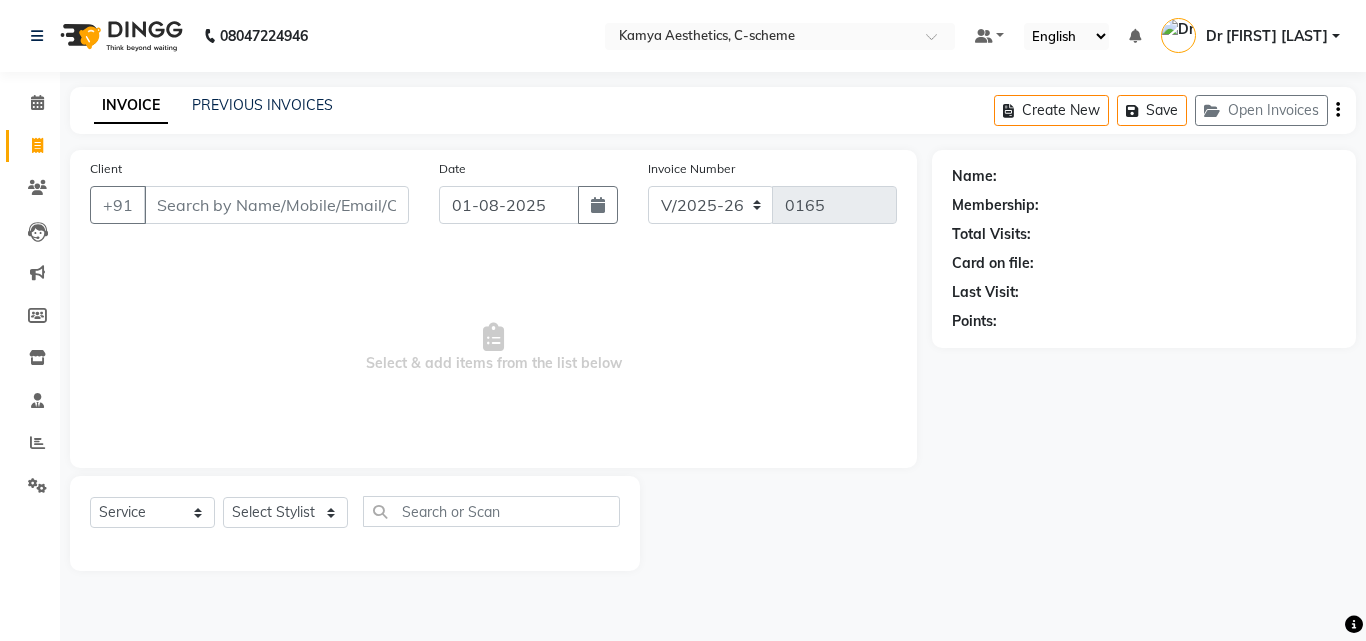 click on "Client" at bounding box center [276, 205] 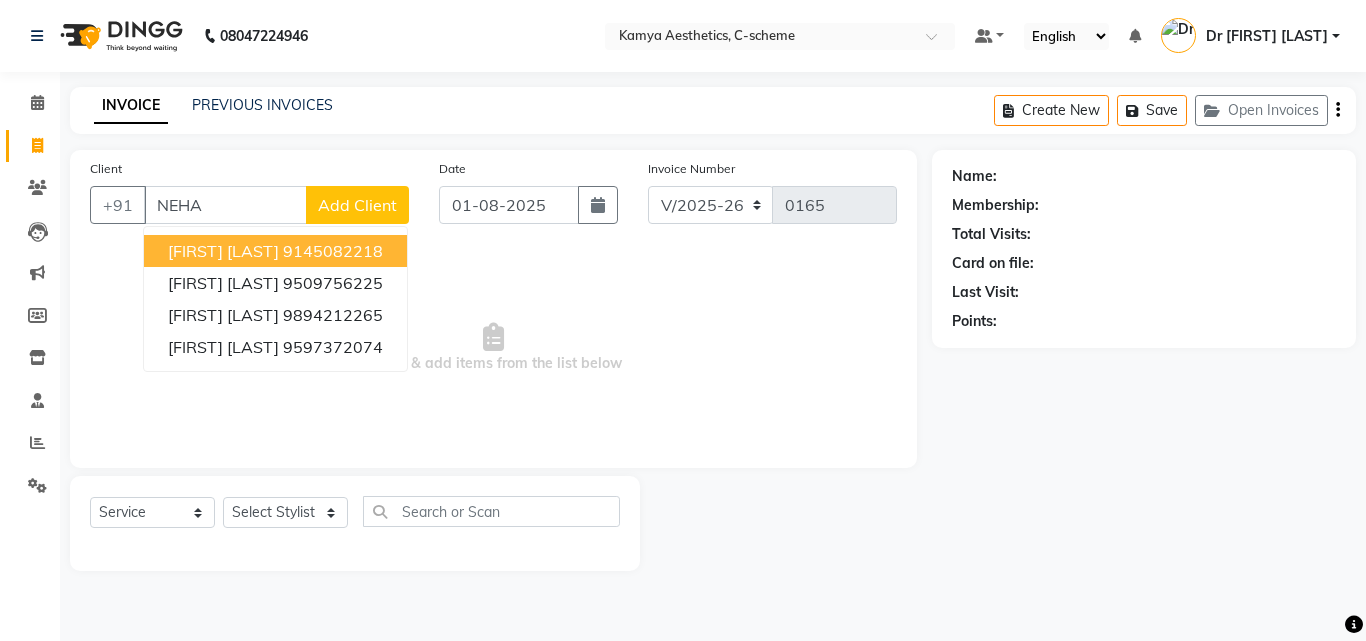 click on "[FIRST] [LAST]" at bounding box center (223, 251) 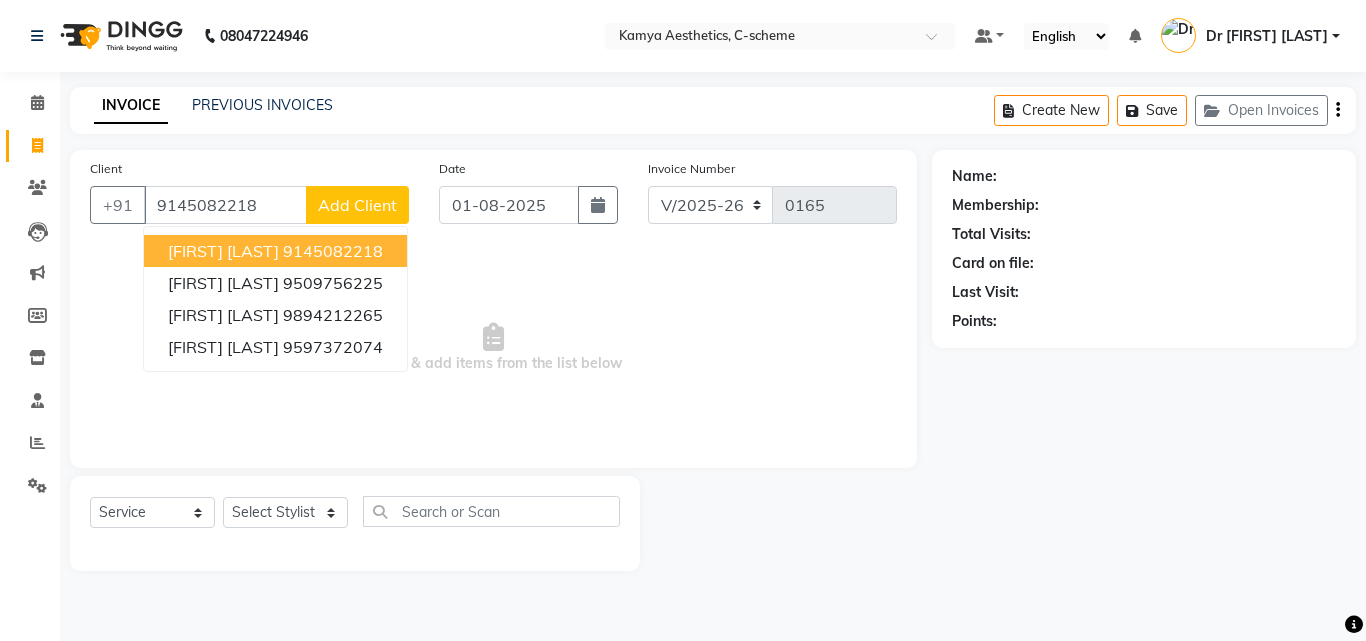 type on "9145082218" 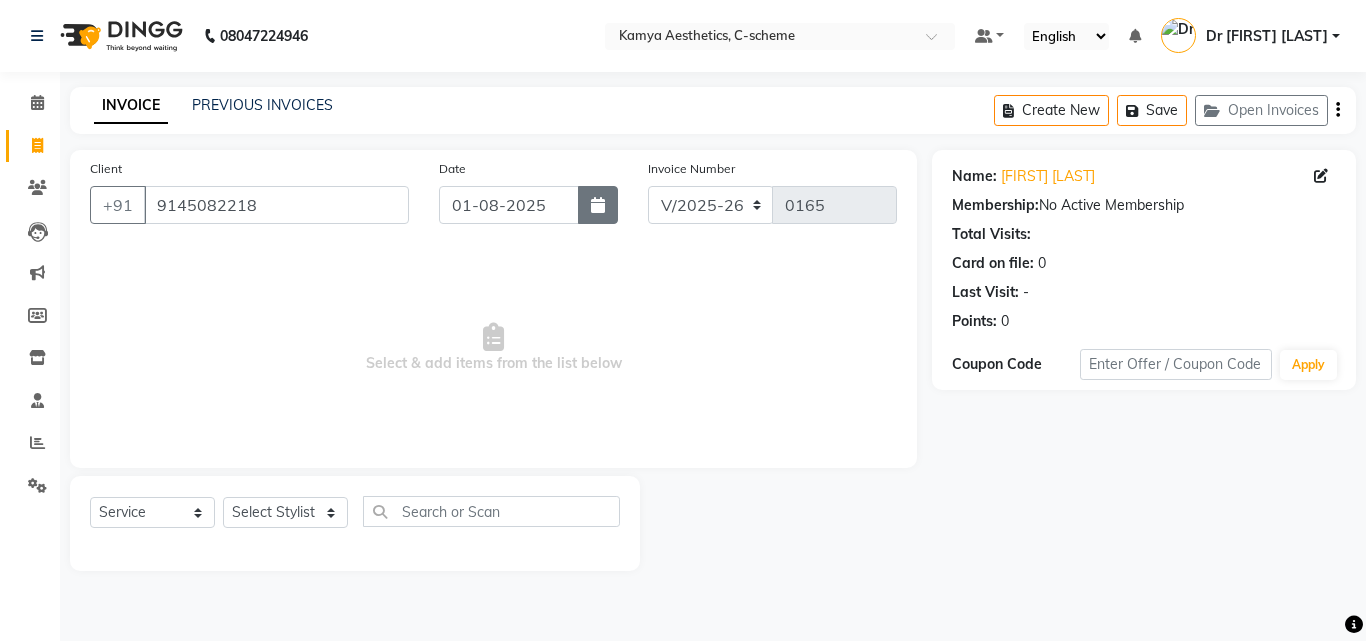 click 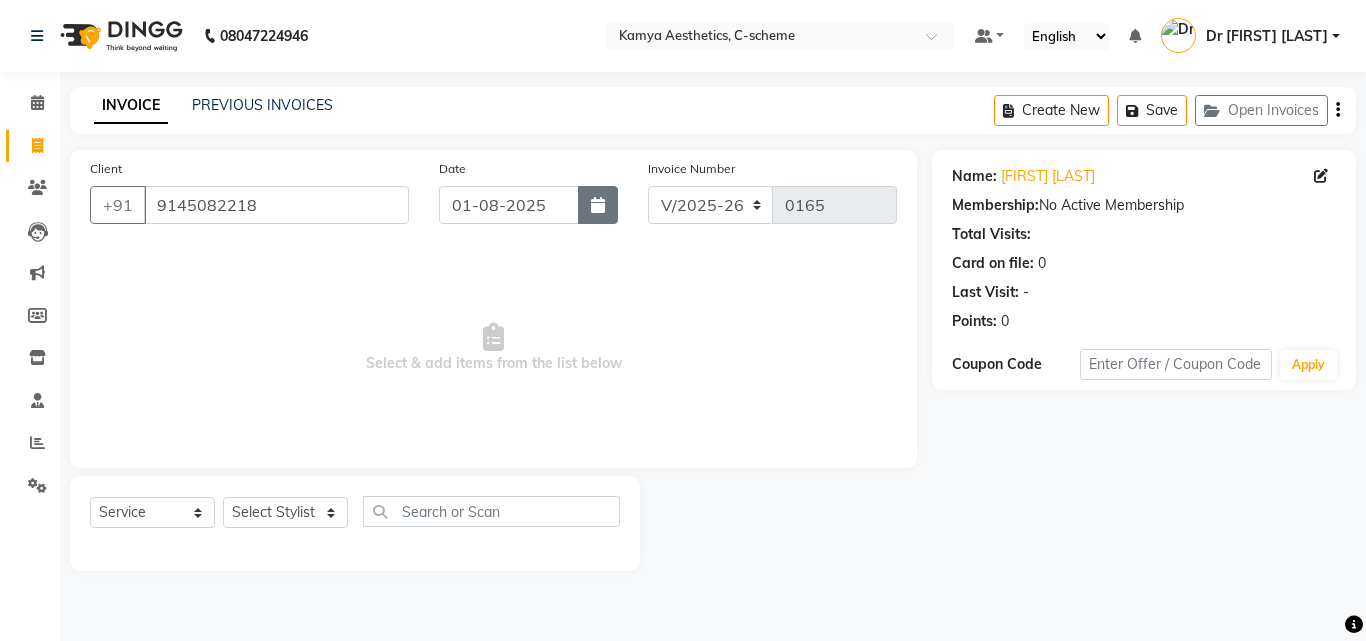 select on "8" 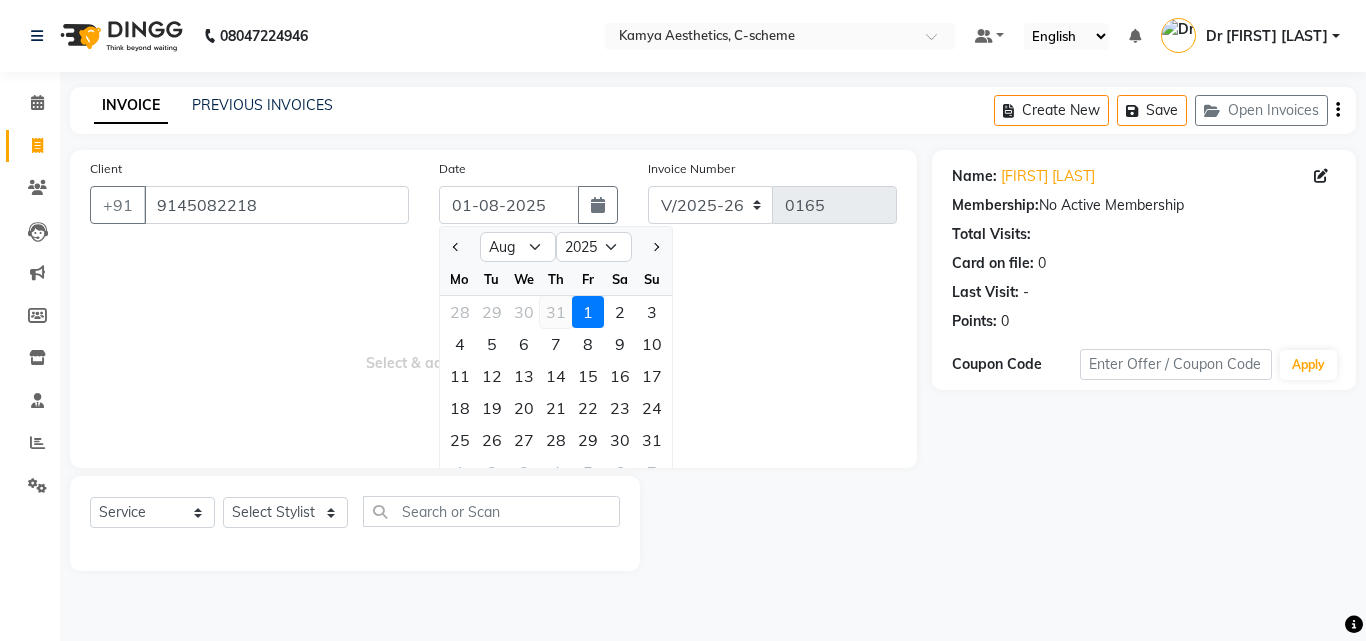 click on "31" 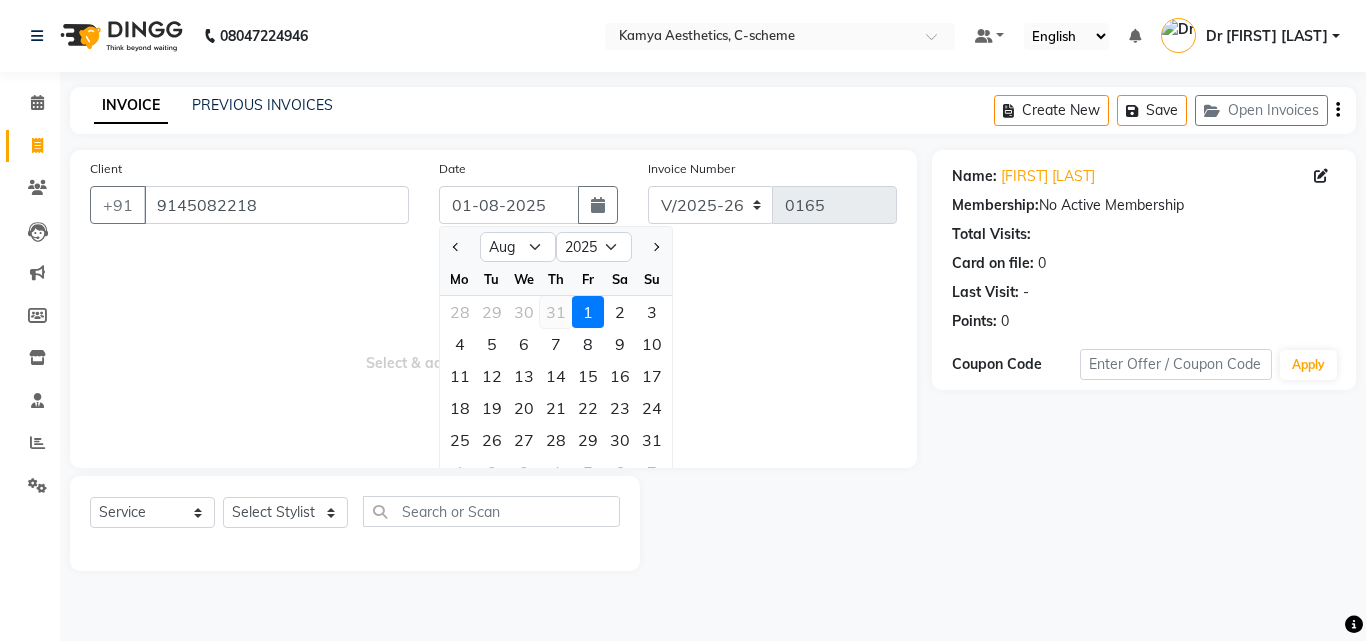 type on "31-07-2025" 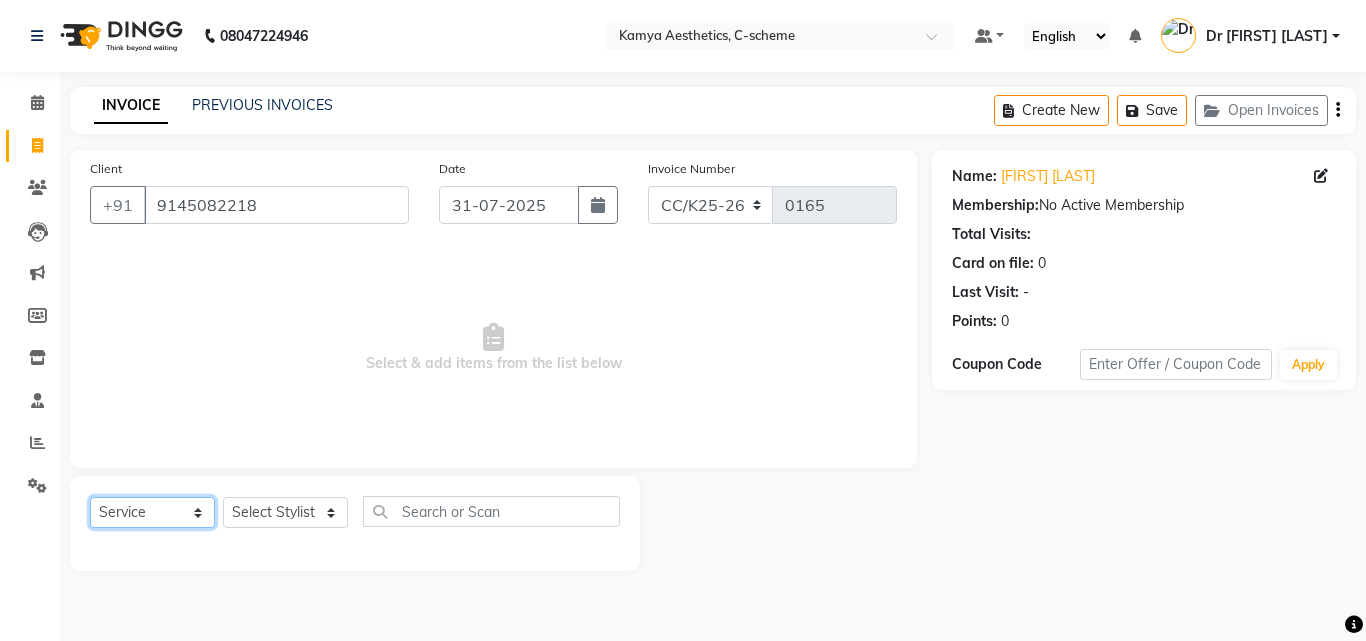 click on "Select  Service  Product  Membership  Package Voucher Prepaid Gift Card" 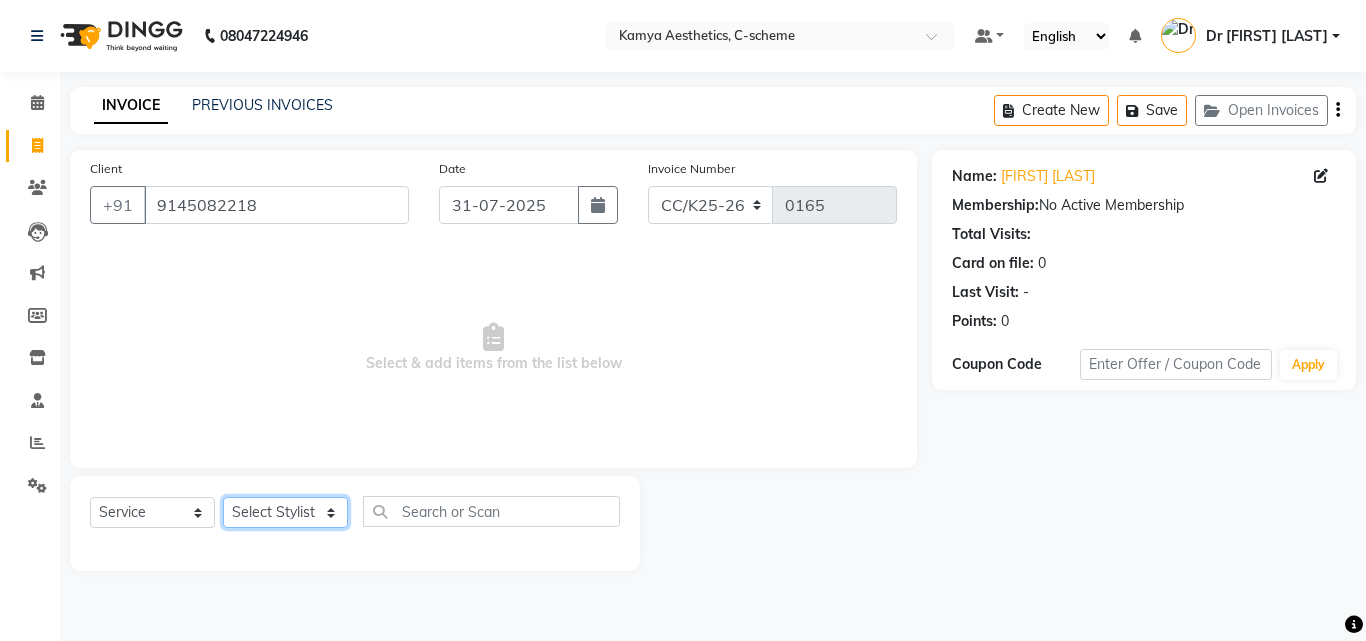 click on "Select Stylist [FIRST] [LAST]  Dr [FIRST] Dr [FIRST] [FIRST] [LAST] [FIRST] [LAST] [FIRST] [LAST] VISITING CONSULTANT" 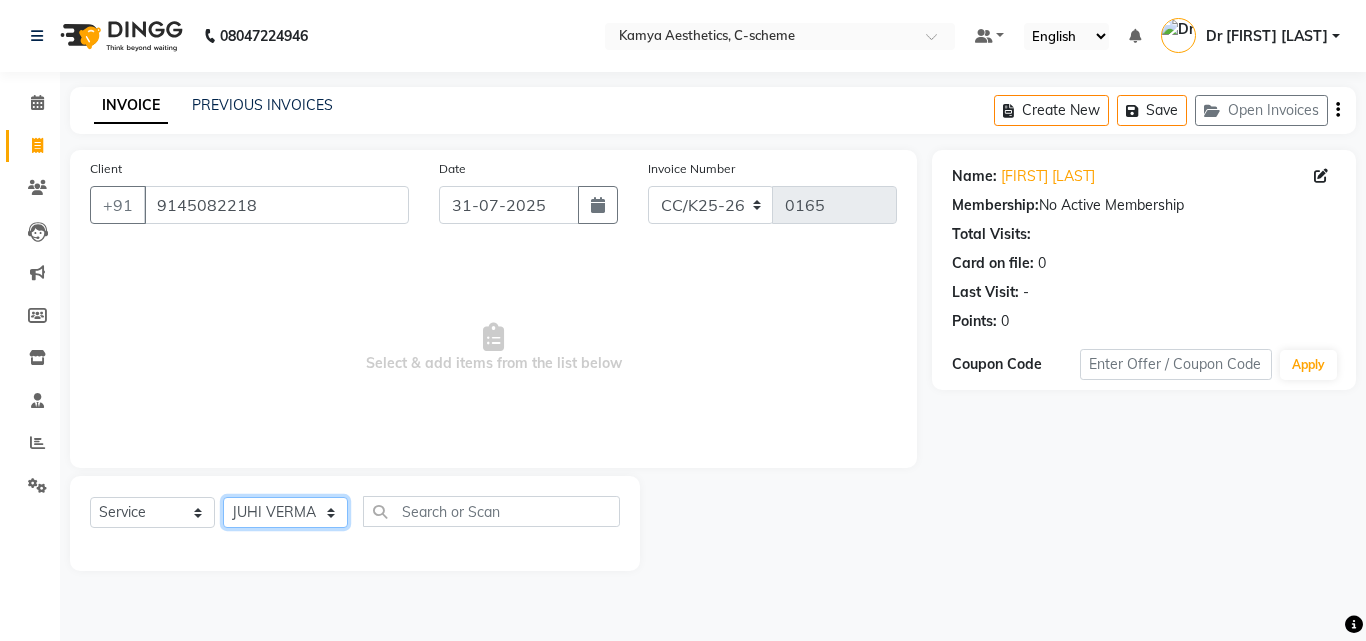 click on "Select Stylist [FIRST] [LAST]  Dr [FIRST] Dr [FIRST] [FIRST] [LAST] [FIRST] [LAST] [FIRST] [LAST] VISITING CONSULTANT" 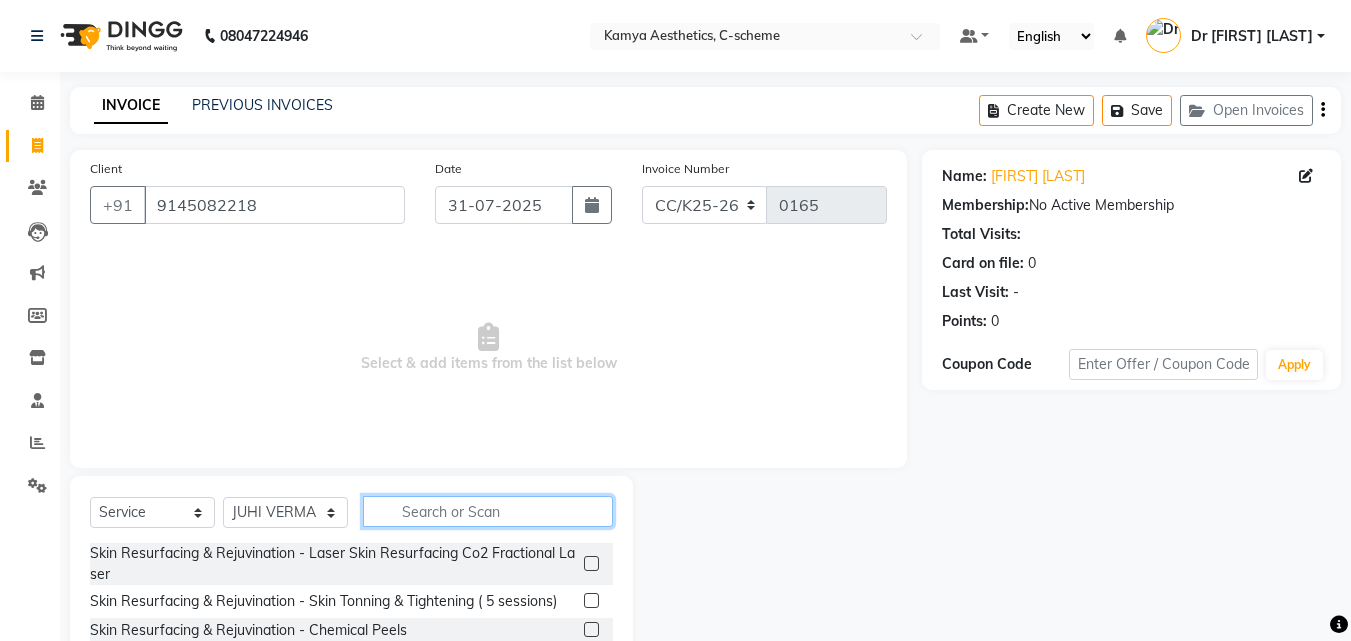 click 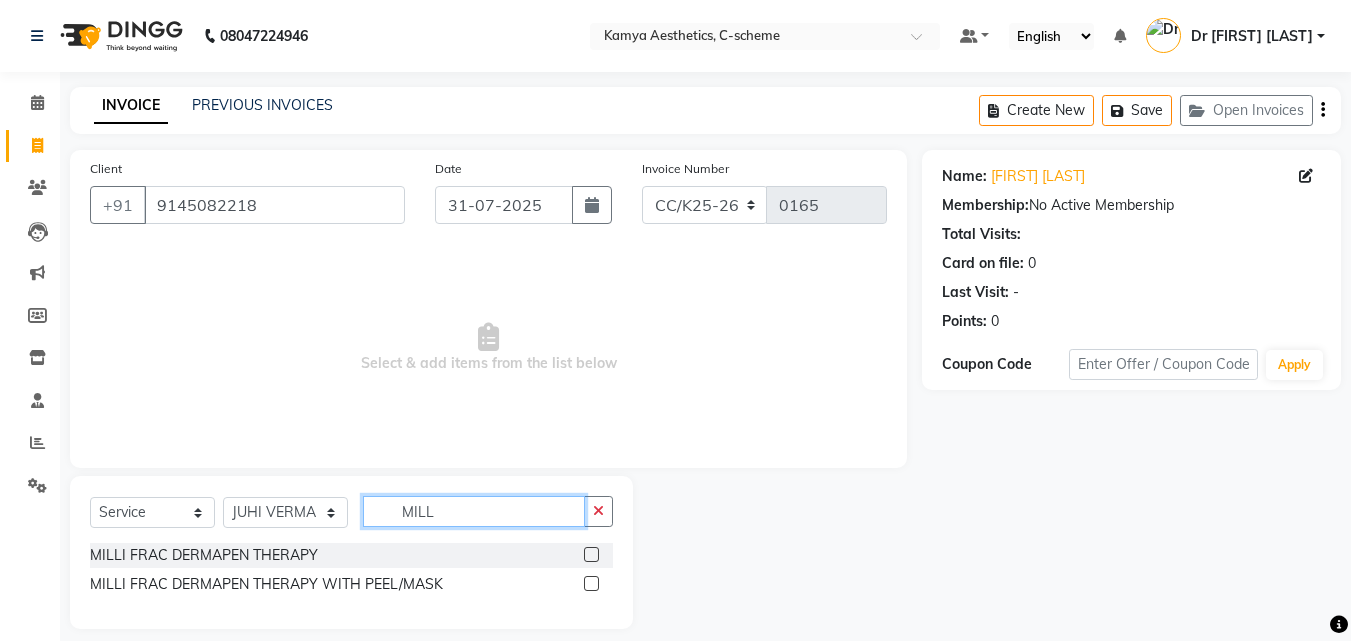 type on "MILL" 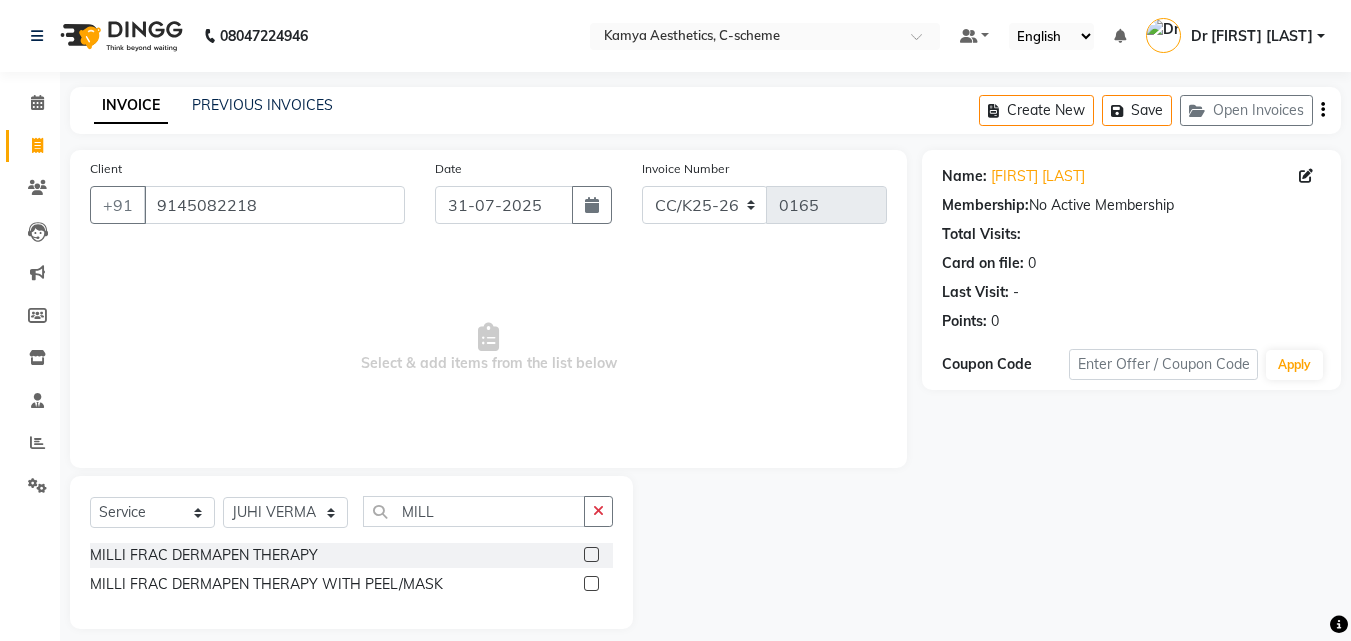 click 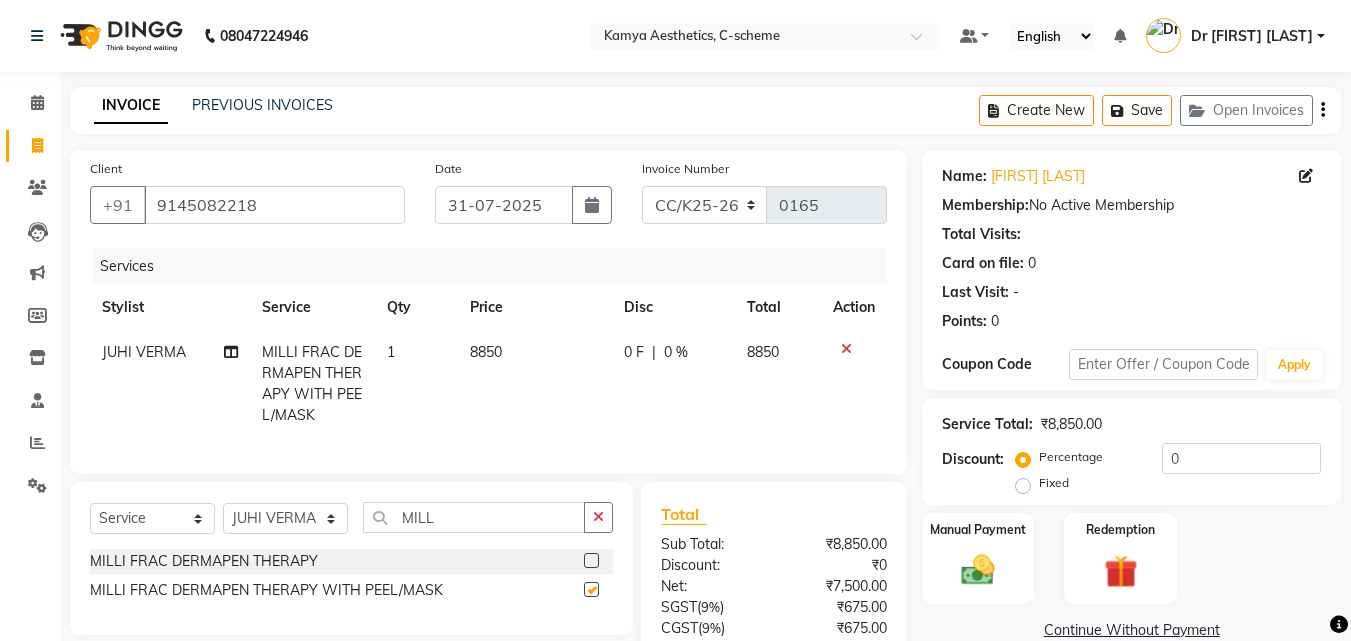 checkbox on "false" 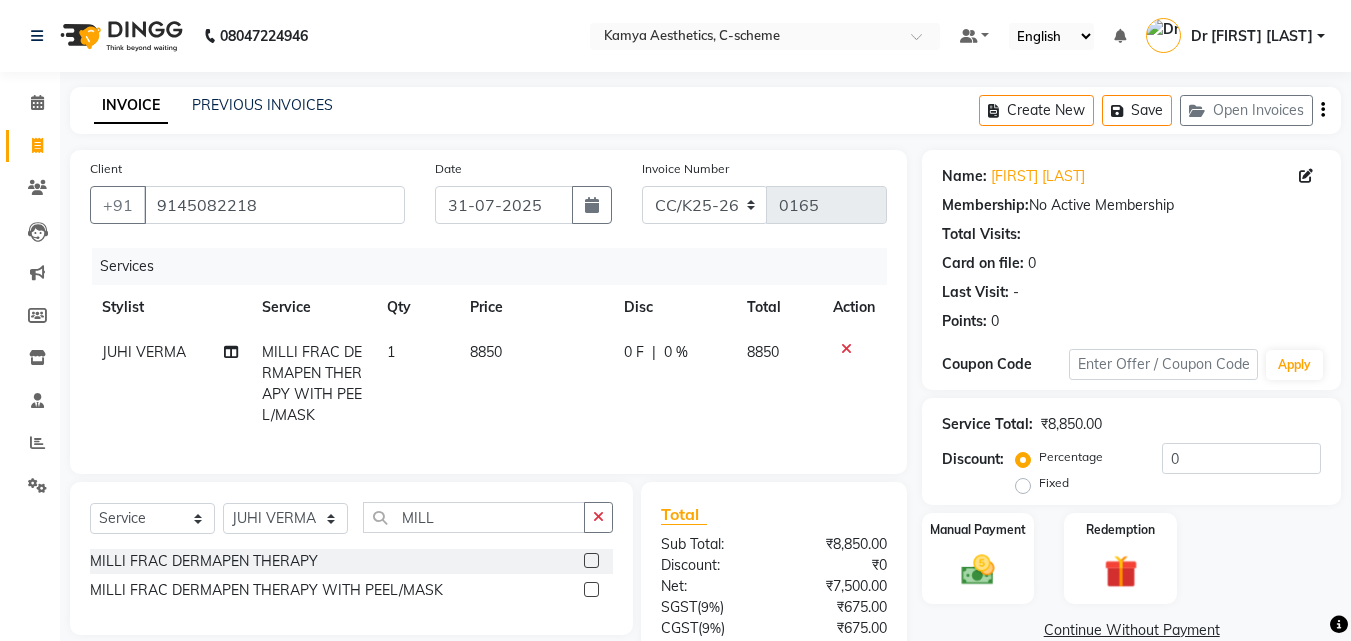 click on "Fixed" 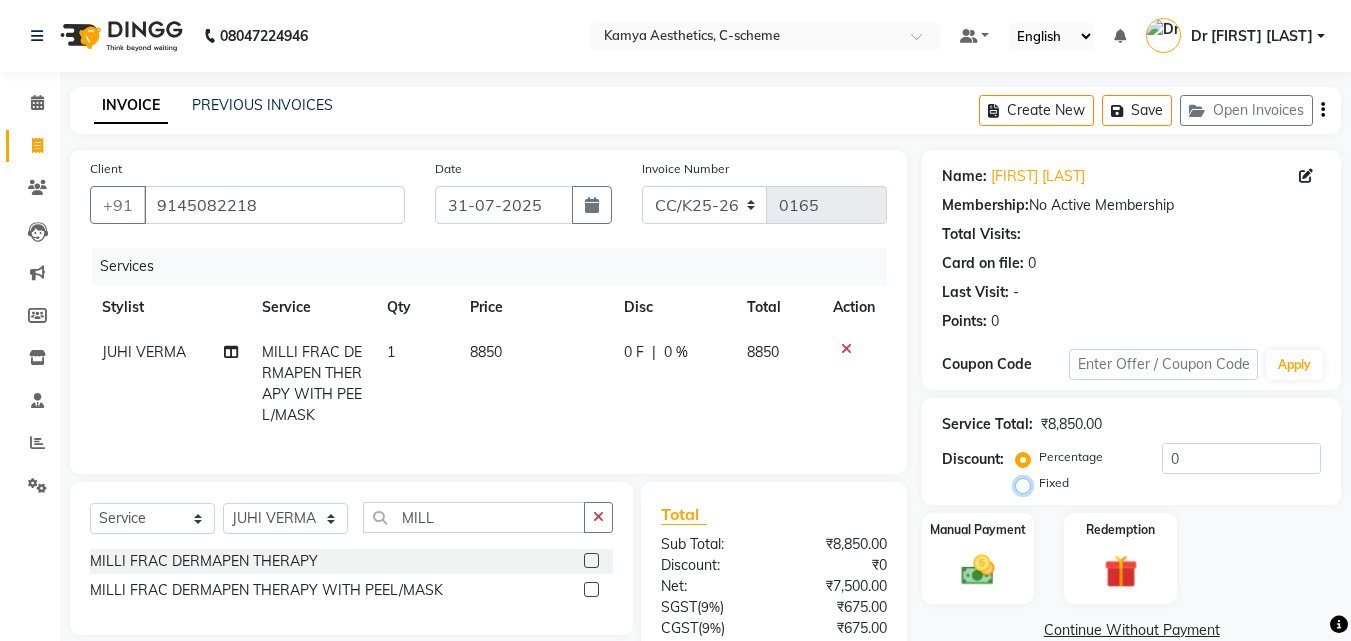 click on "Fixed" at bounding box center (1027, 483) 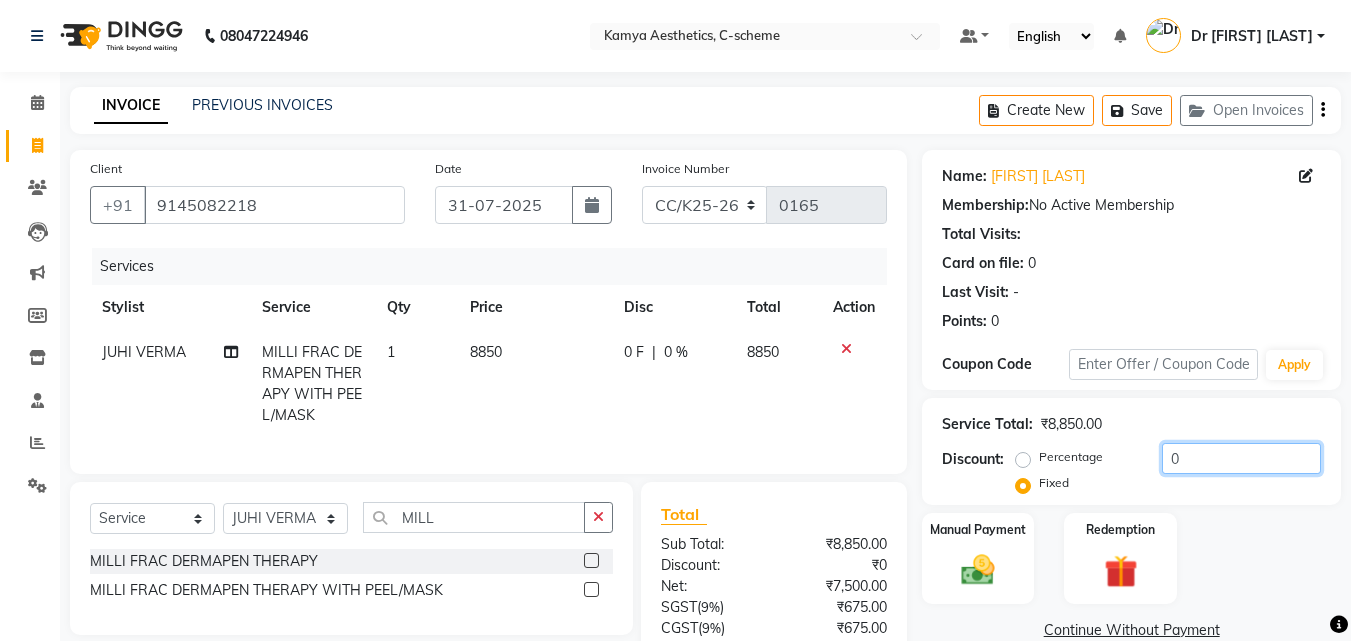 click on "0" 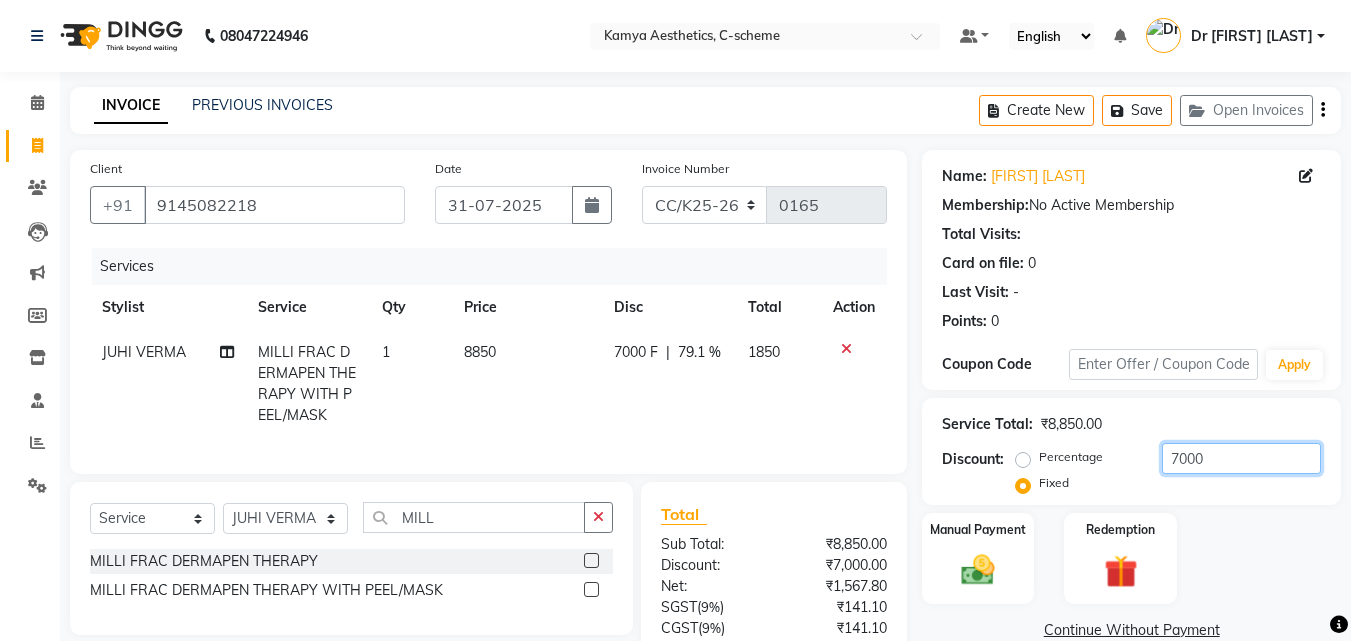scroll, scrollTop: 180, scrollLeft: 0, axis: vertical 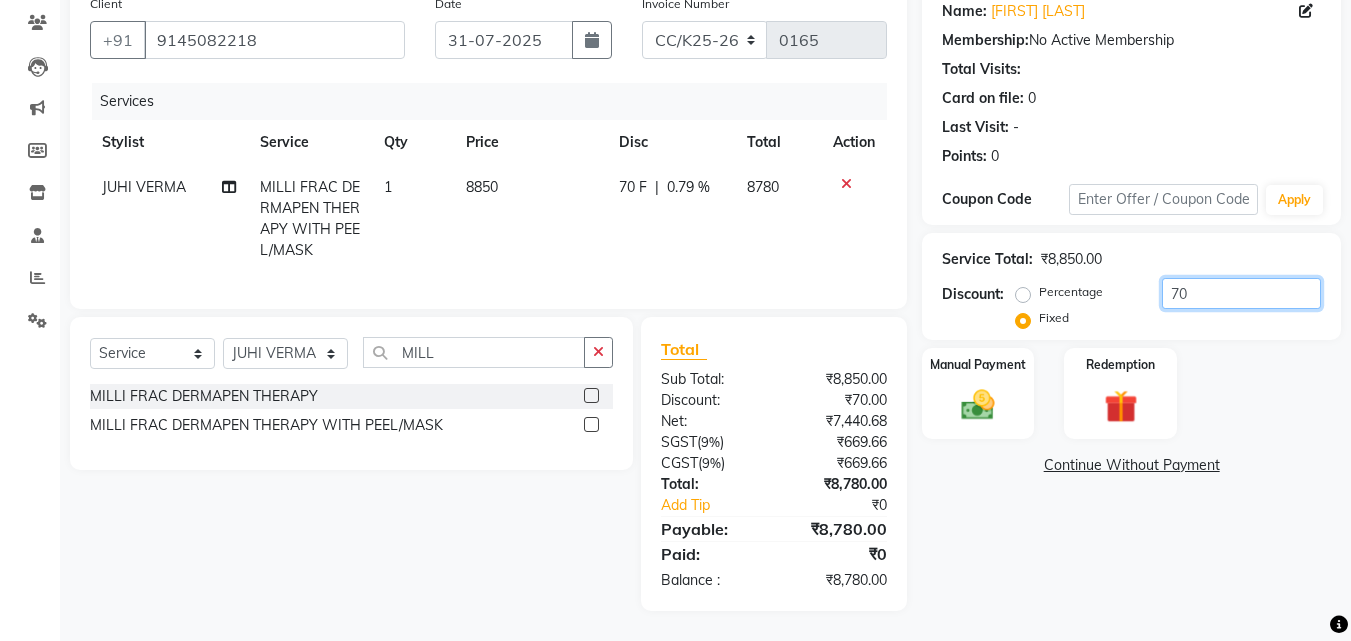 type on "7" 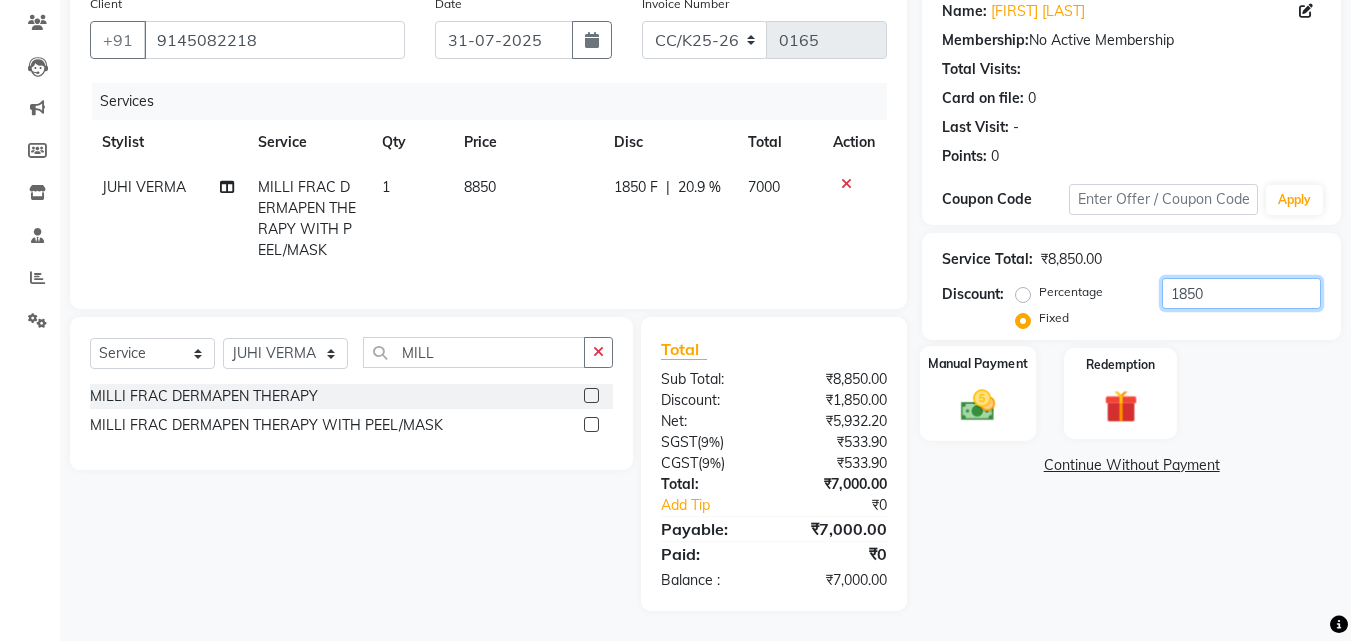 type on "1850" 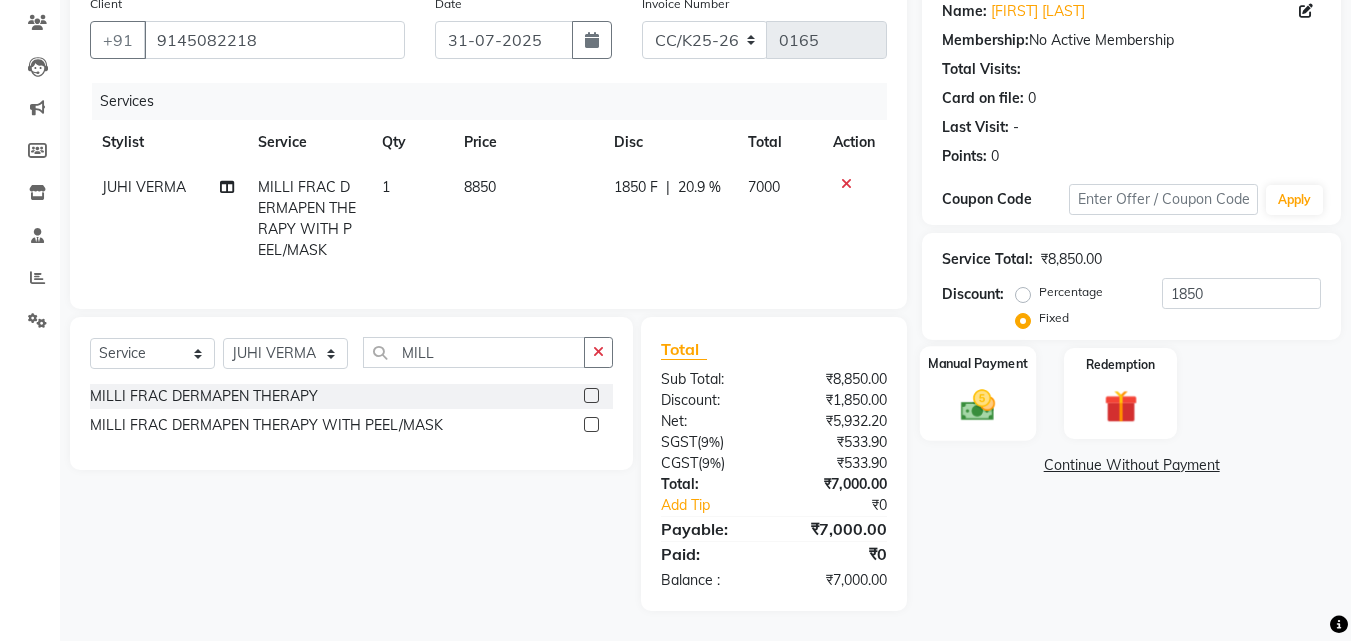 click on "Manual Payment" 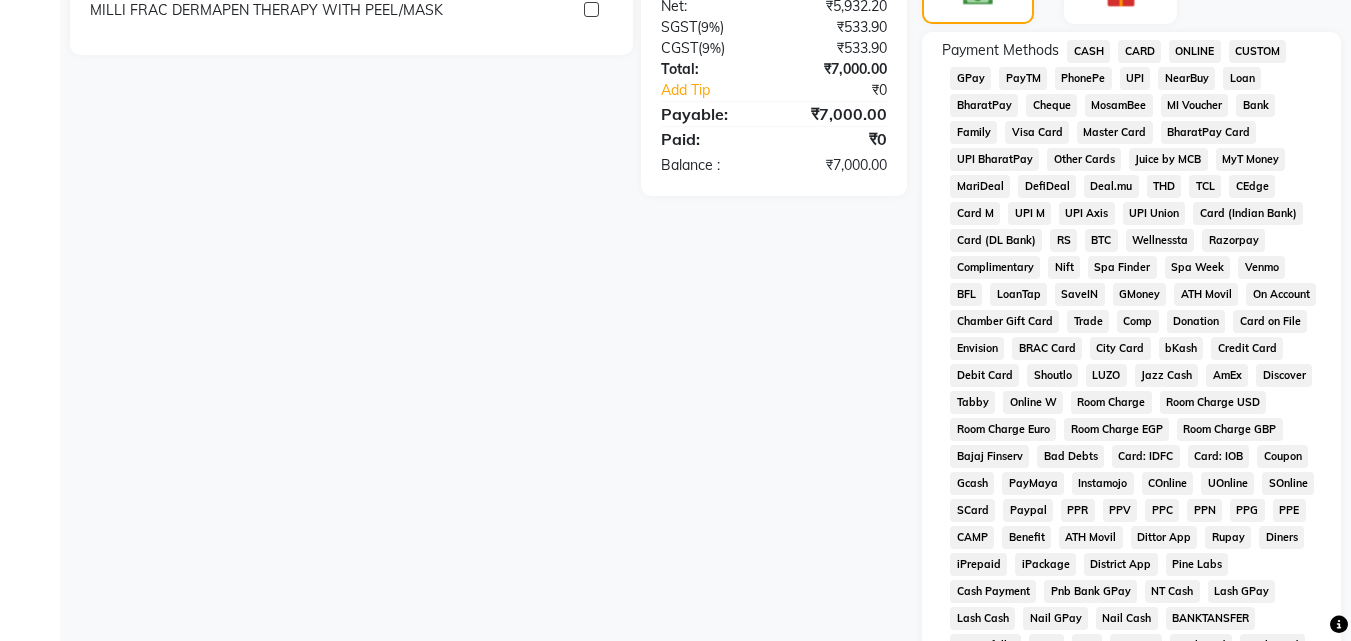 scroll, scrollTop: 755, scrollLeft: 0, axis: vertical 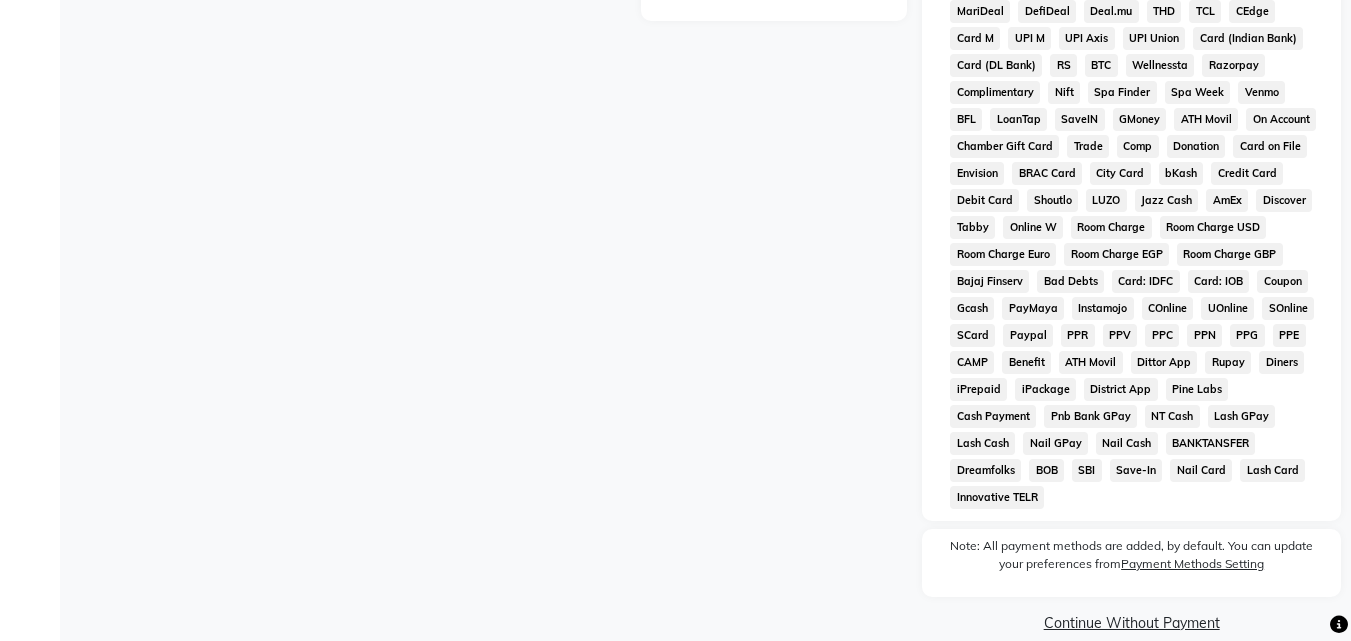 click on "Continue Without Payment" 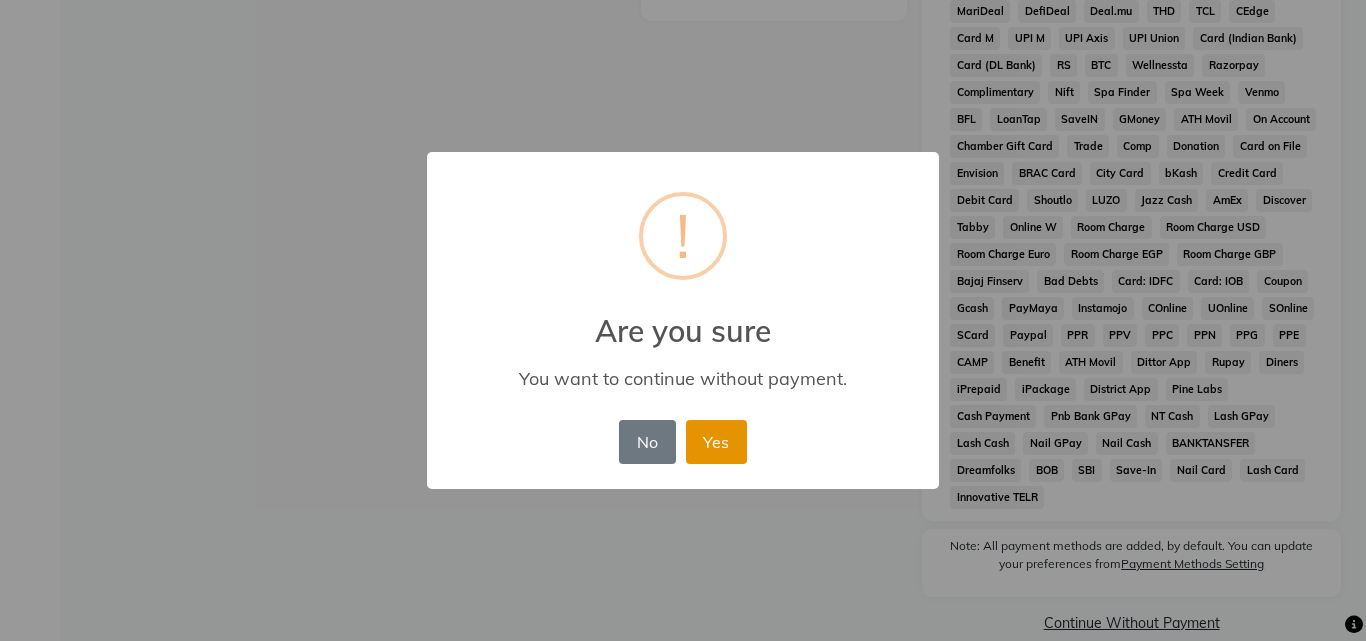 click on "Yes" at bounding box center [716, 442] 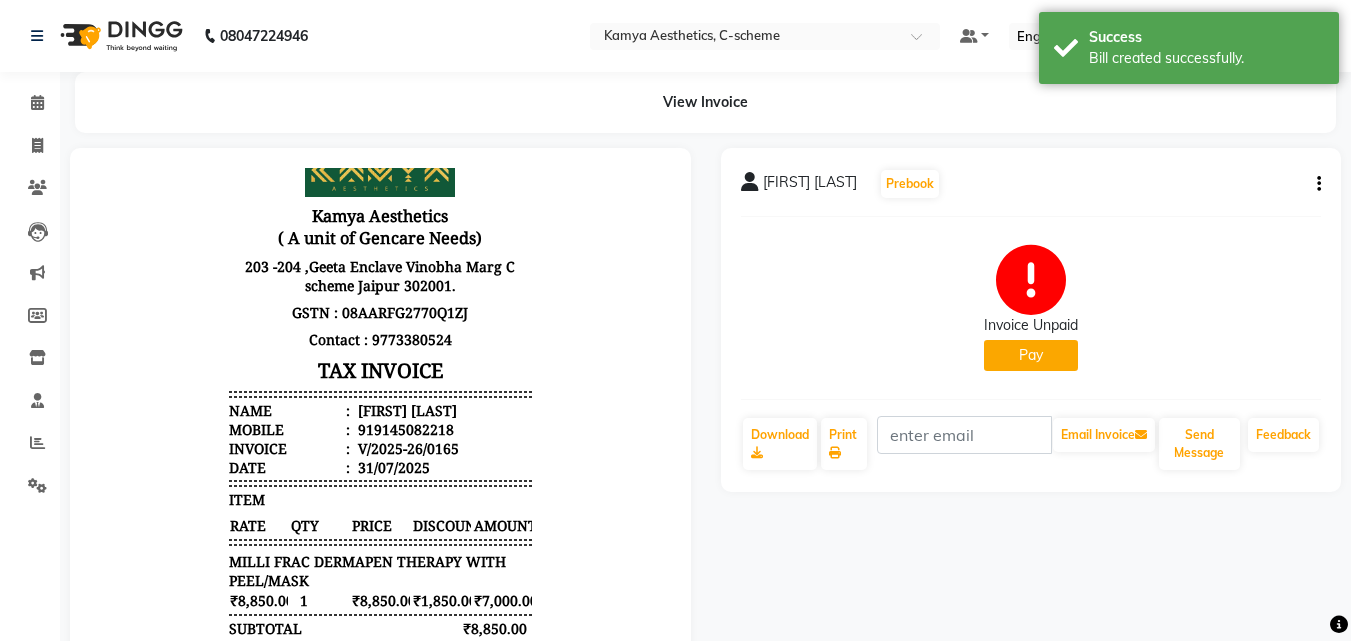 scroll, scrollTop: 0, scrollLeft: 0, axis: both 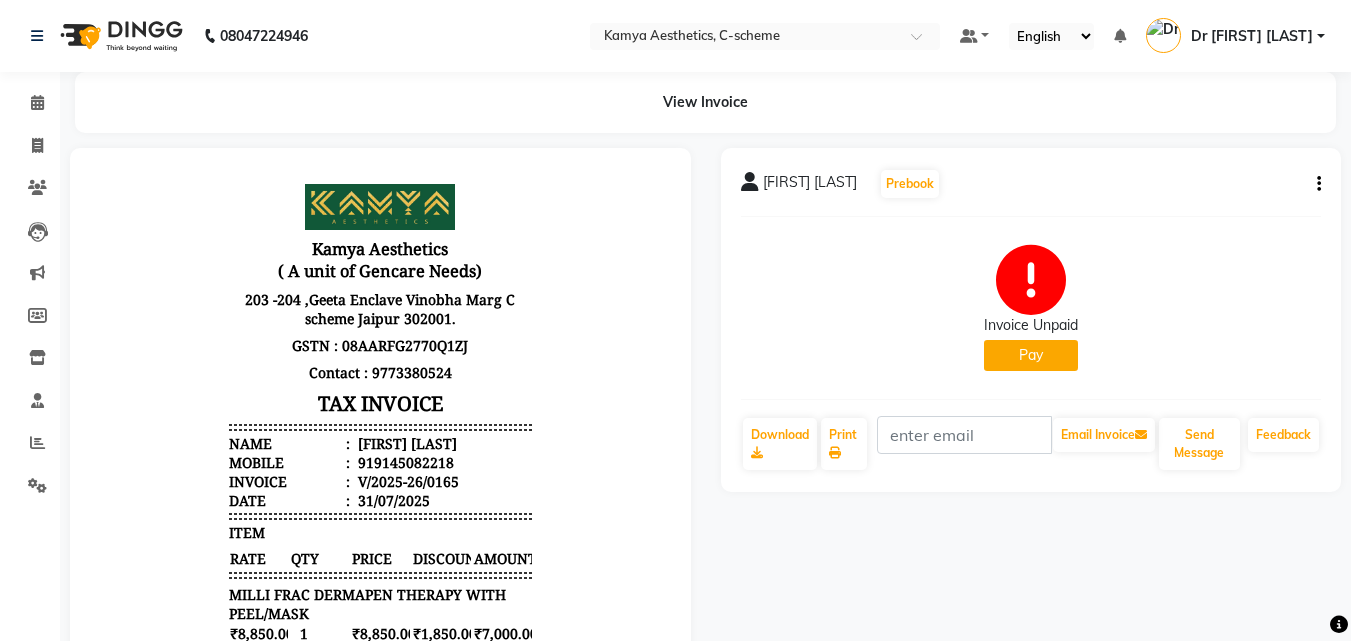 select on "service" 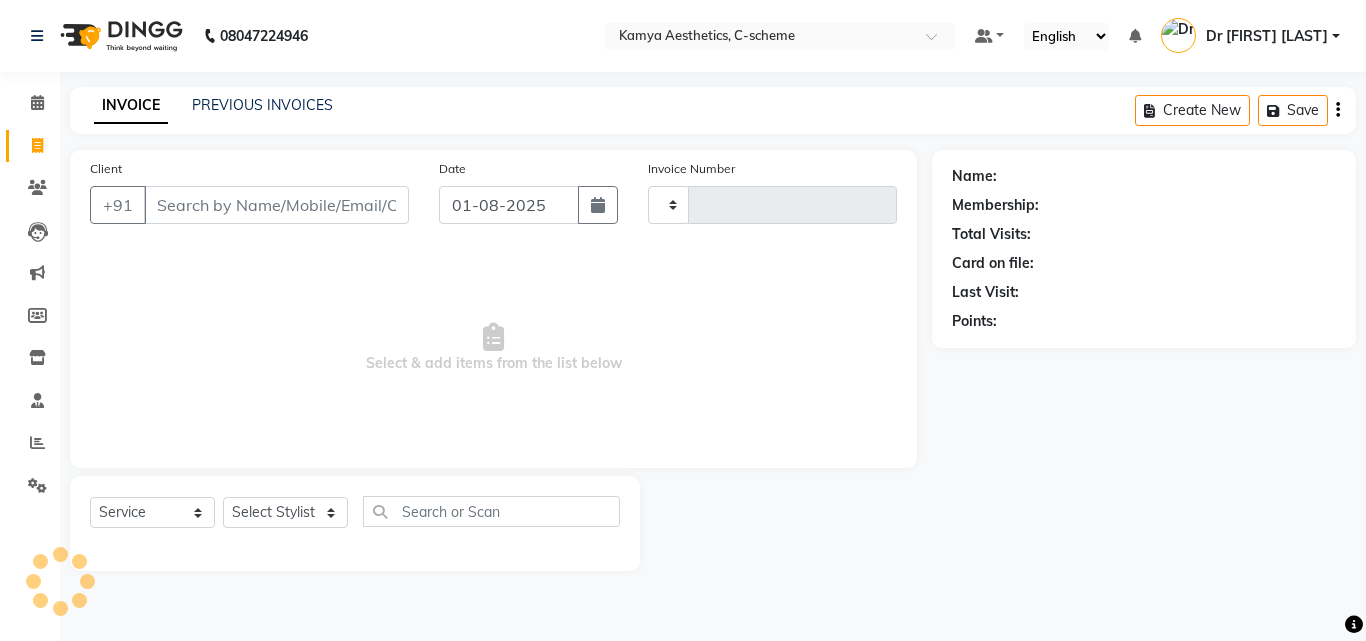 type on "0166" 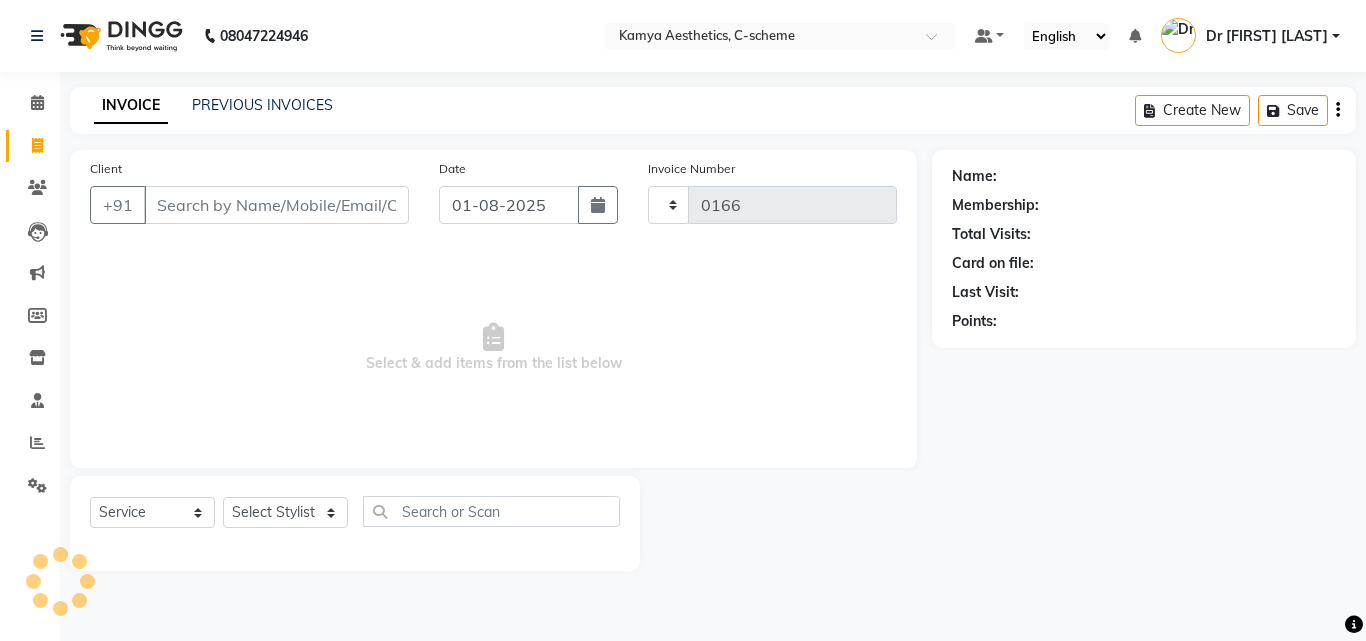 select on "5322" 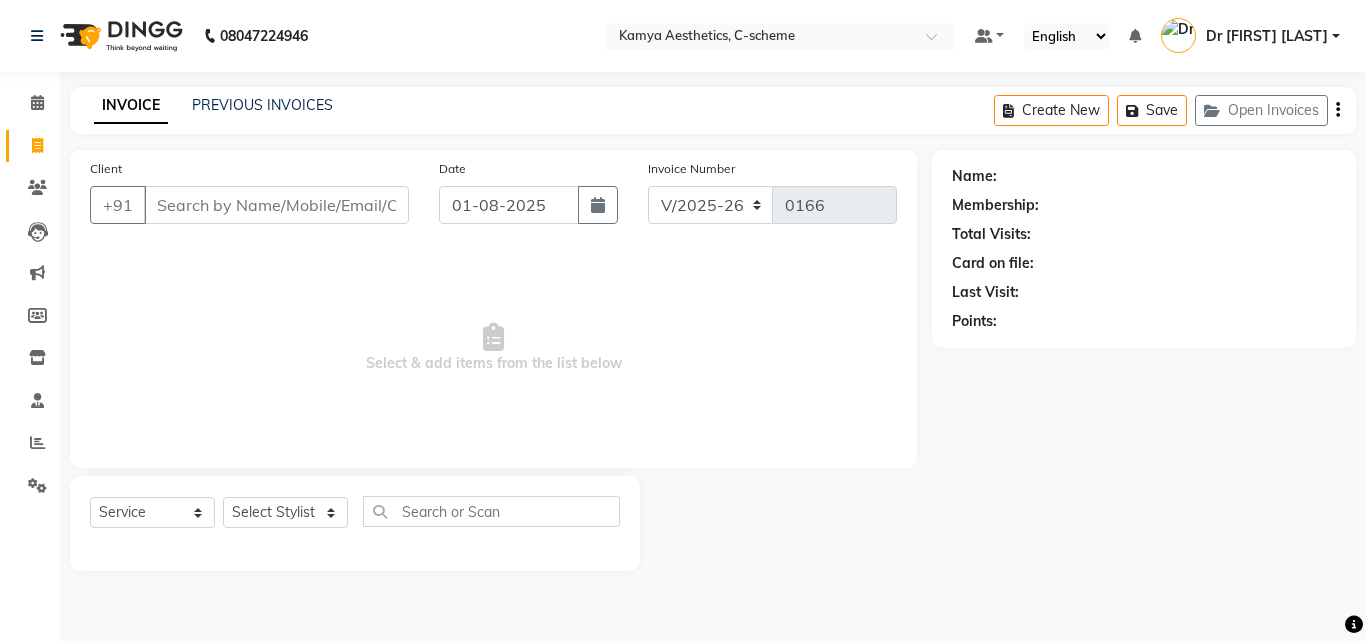 click on "Client" at bounding box center (276, 205) 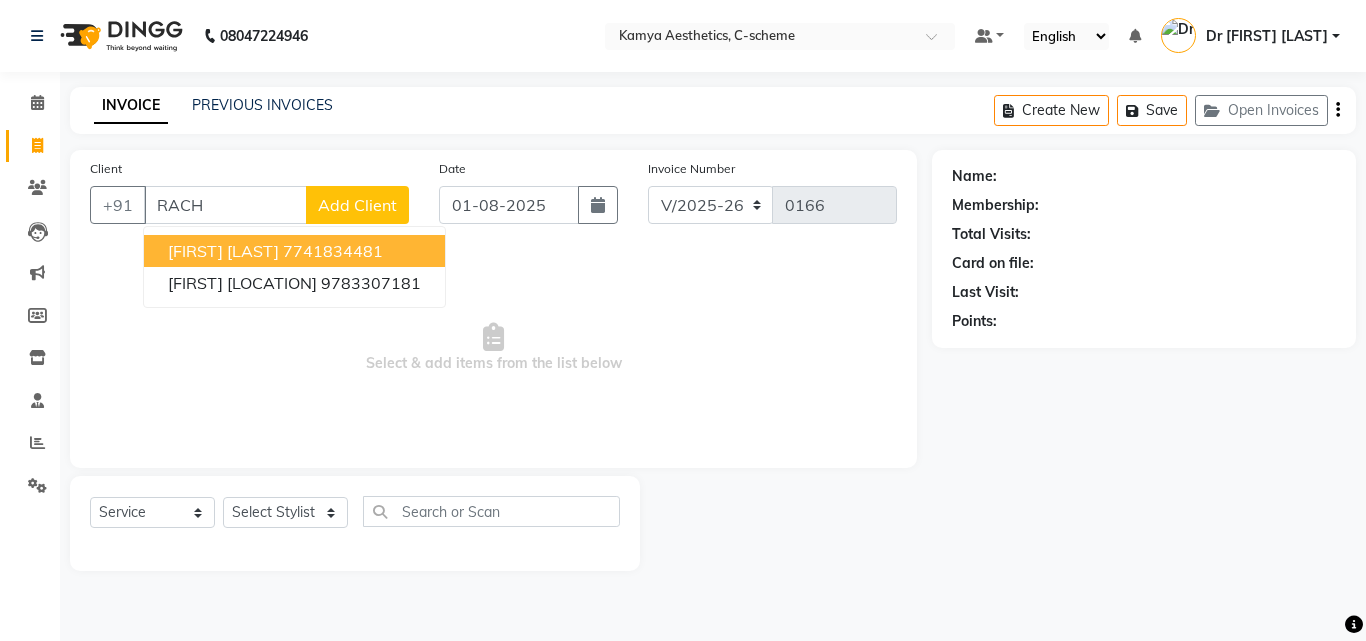click on "7741834481" at bounding box center (333, 251) 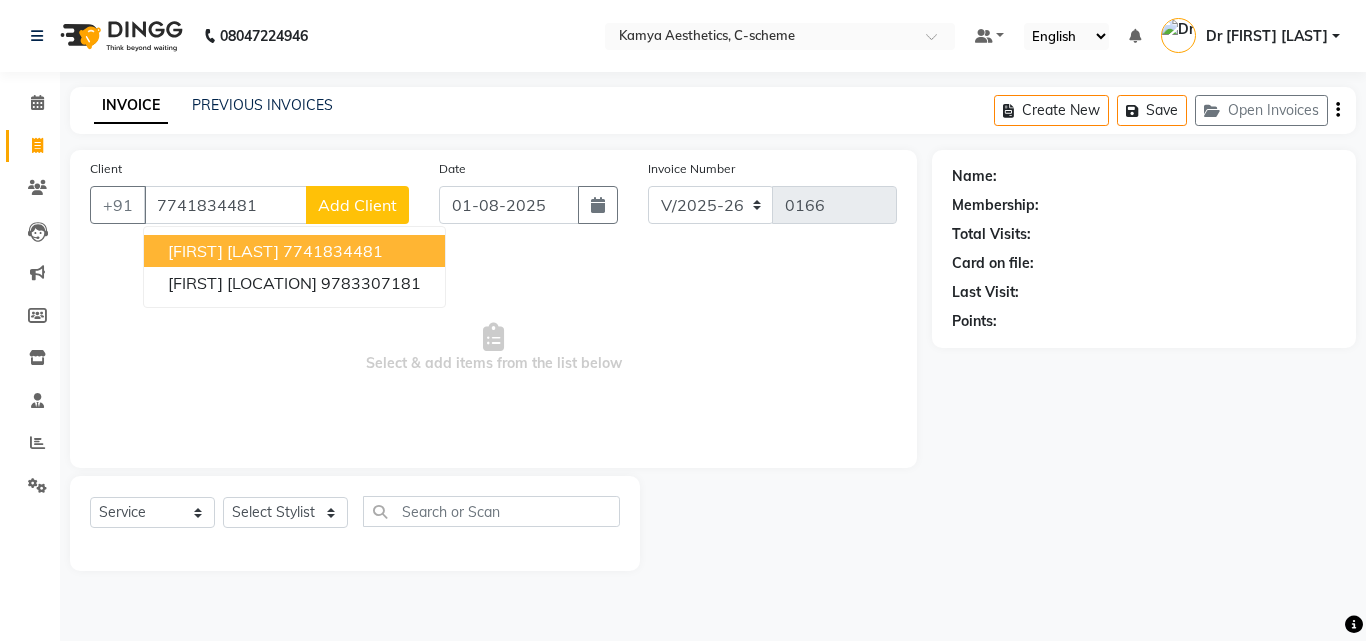 type on "7741834481" 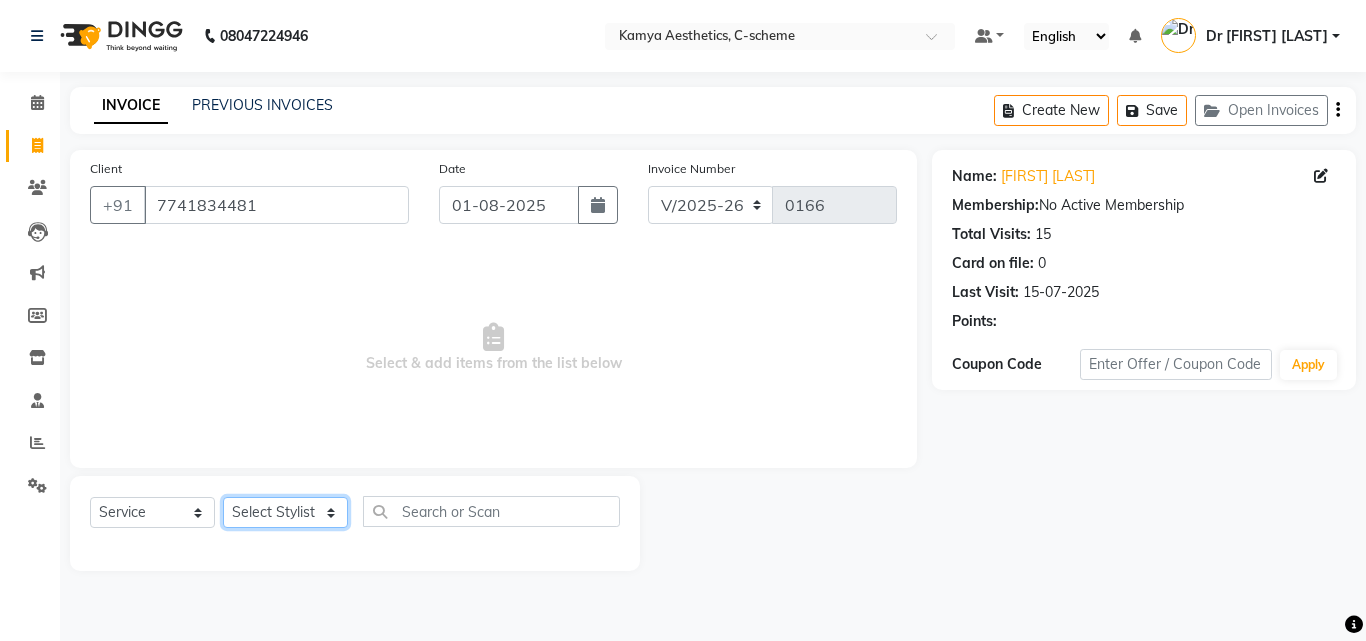click on "Select Stylist [FIRST] [LAST]  Dr [FIRST] Dr [FIRST] [FIRST] [LAST] [FIRST] [LAST] [FIRST] [LAST] VISITING CONSULTANT" 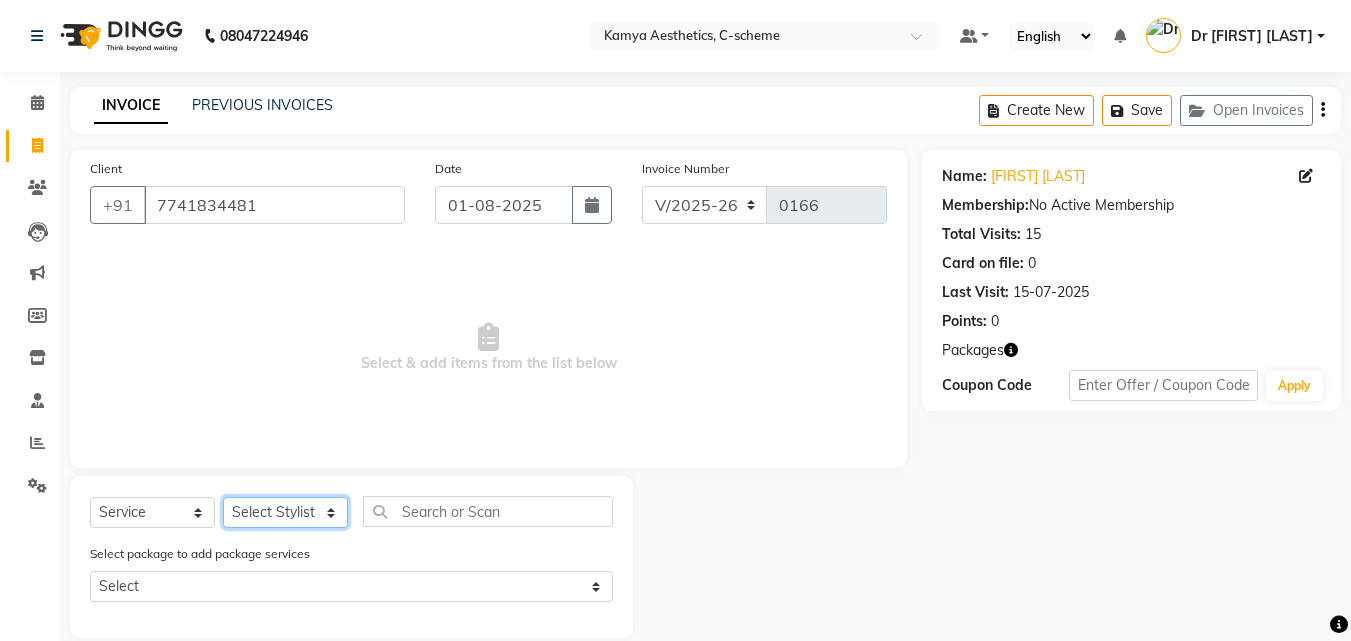 select on "49120" 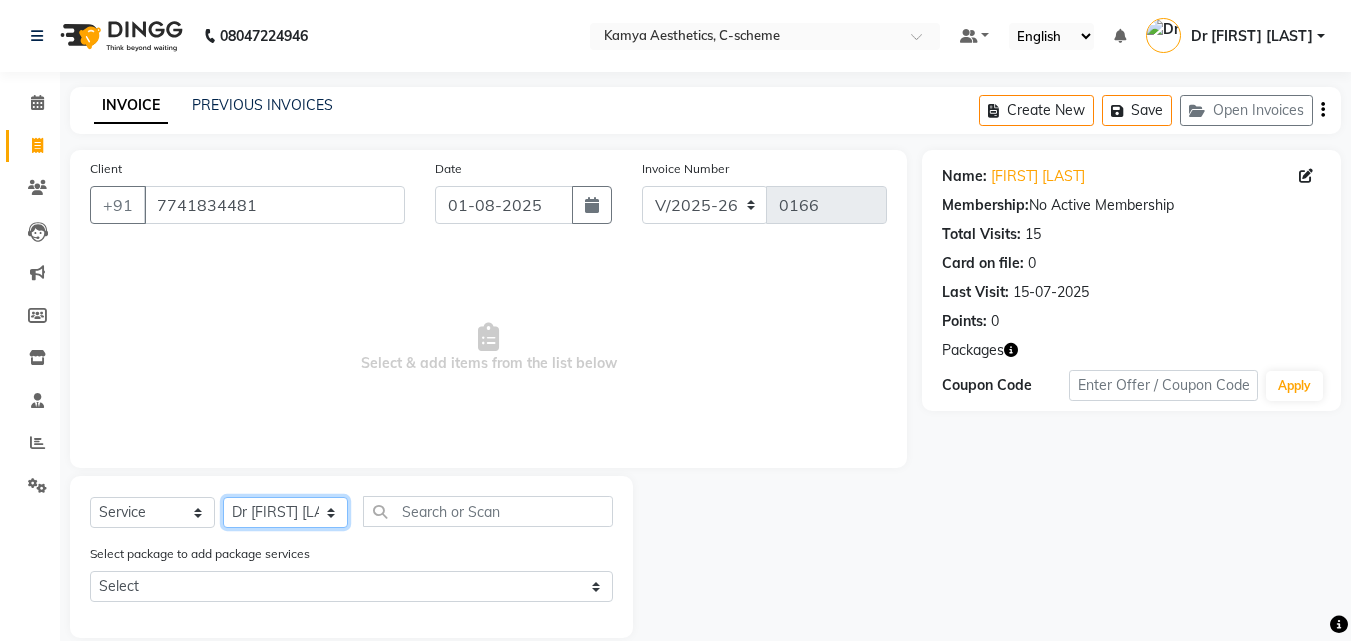 click on "Select Stylist [FIRST] [LAST]  Dr [FIRST] Dr [FIRST] [FIRST] [LAST] [FIRST] [LAST] [FIRST] [LAST] VISITING CONSULTANT" 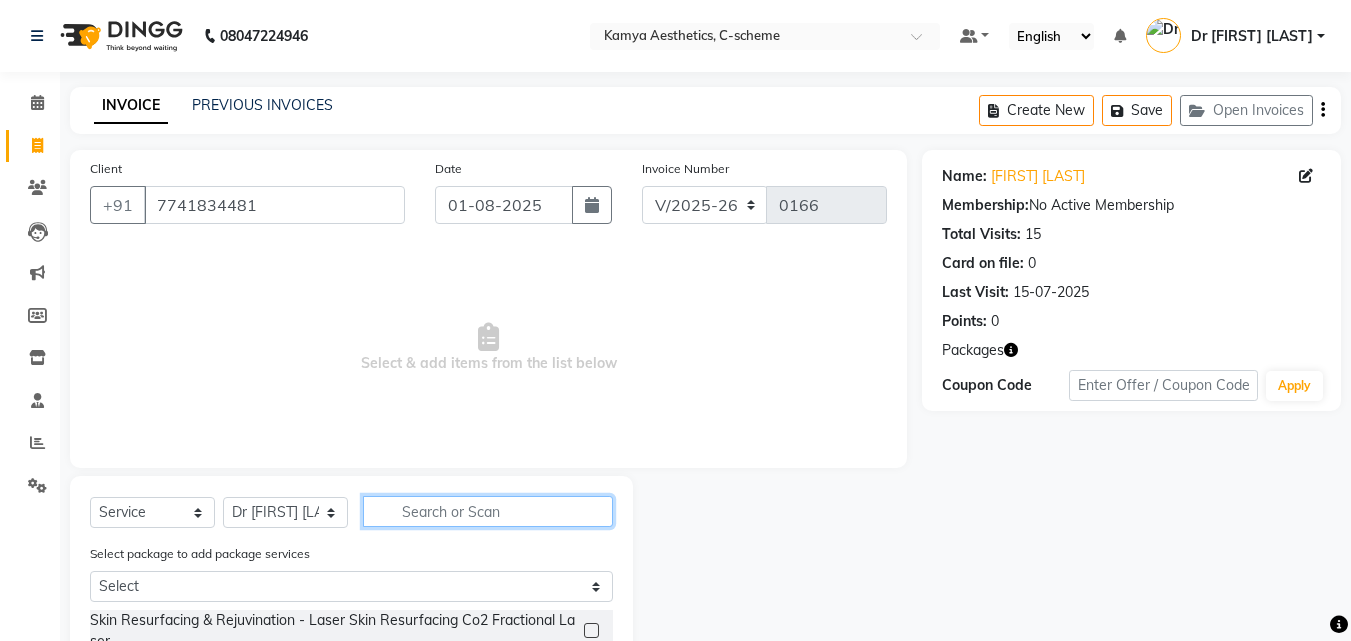 click 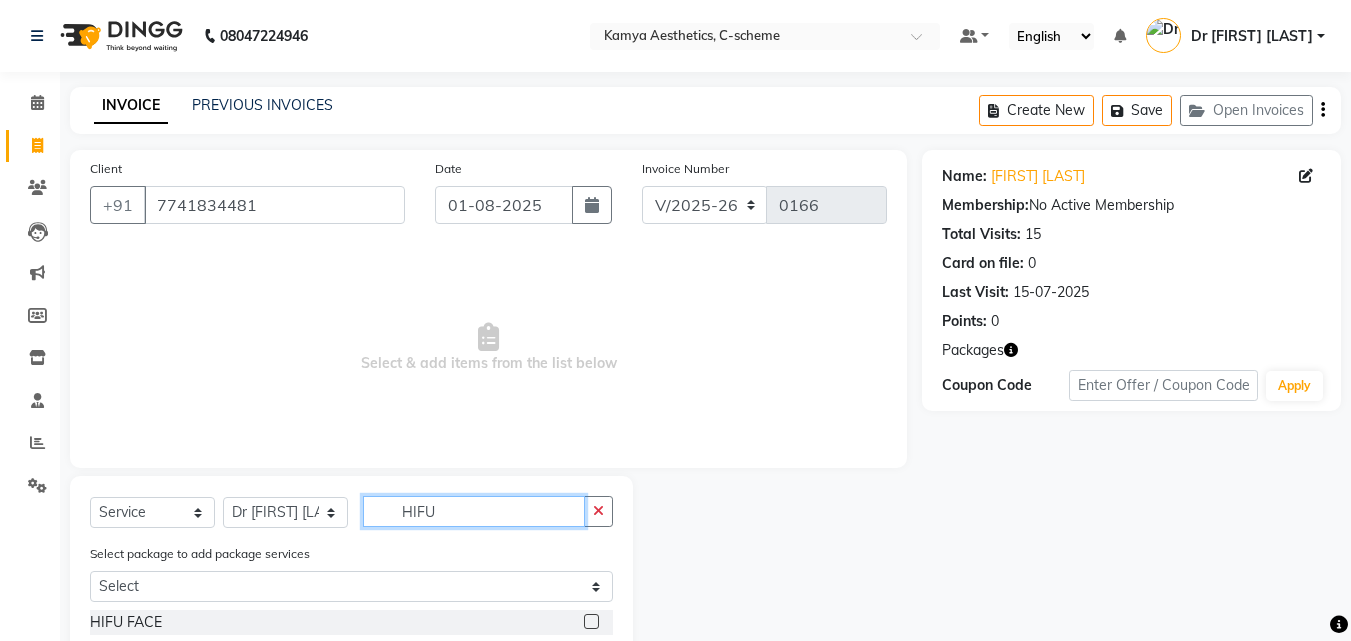 scroll, scrollTop: 100, scrollLeft: 0, axis: vertical 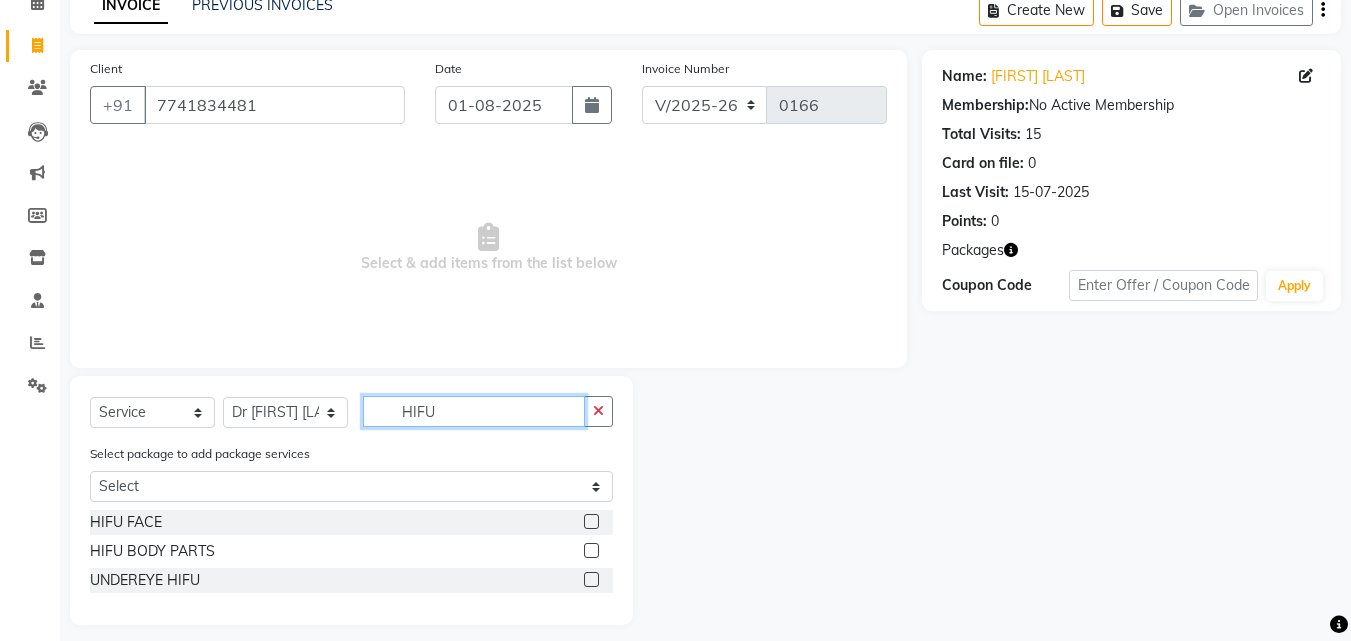 type on "HIFU" 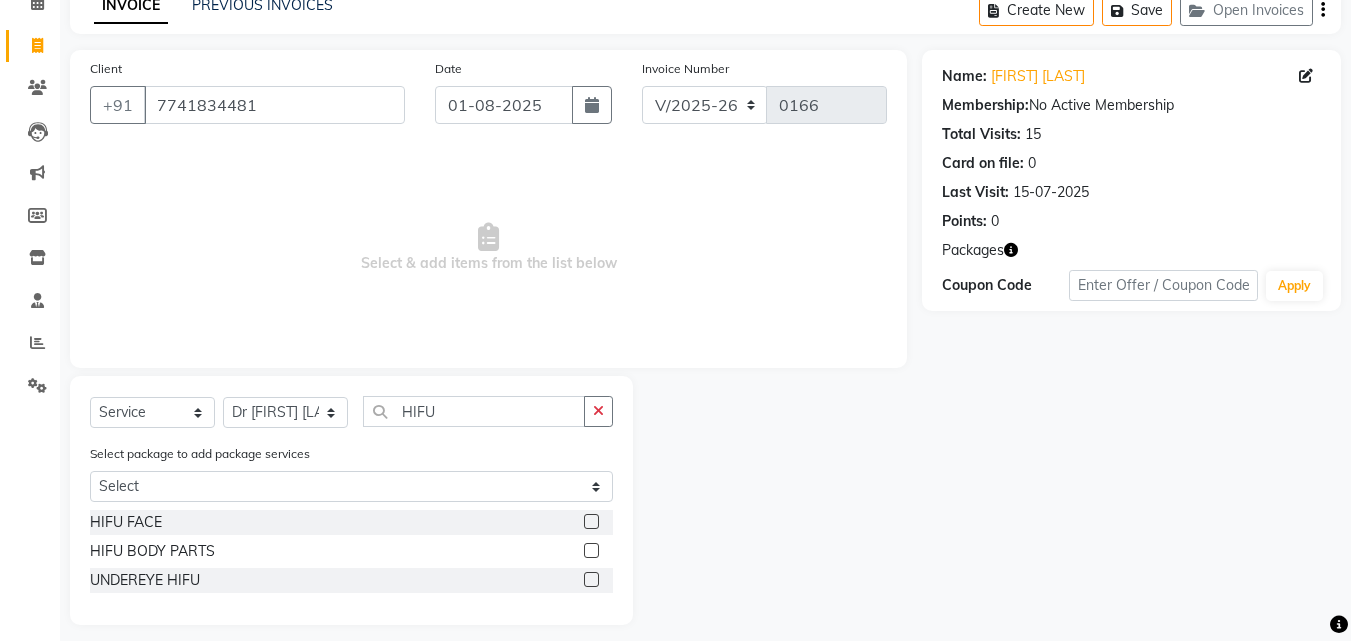click 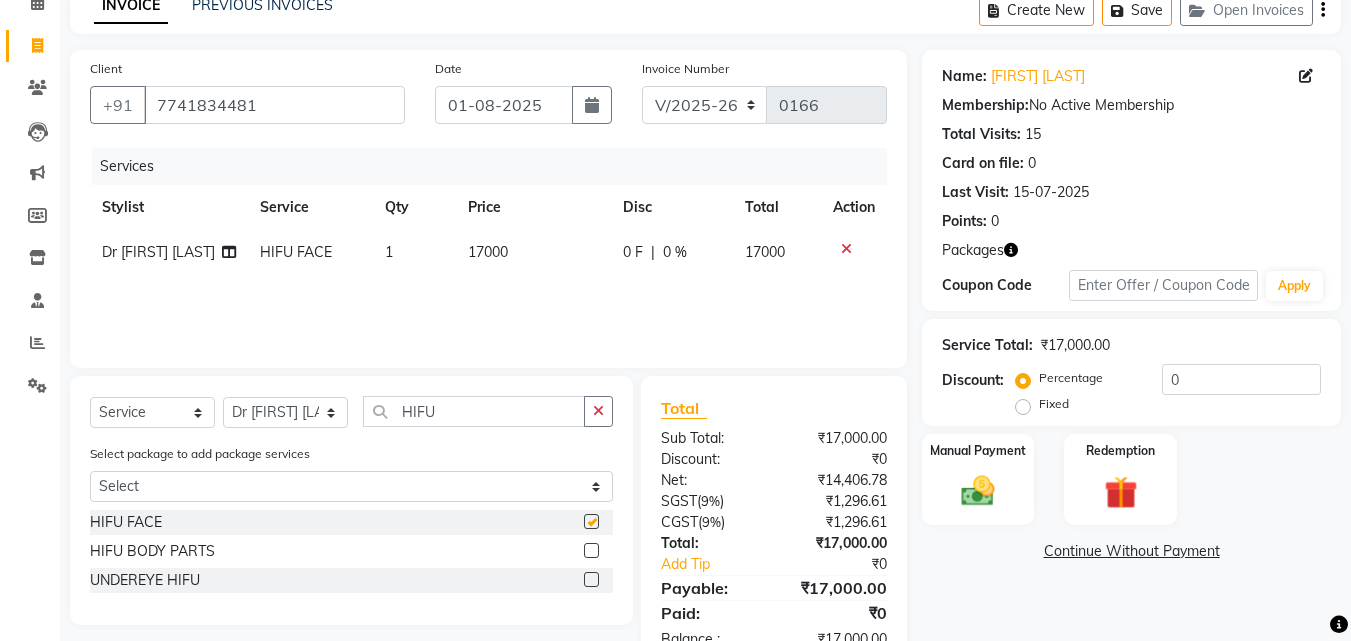 checkbox on "false" 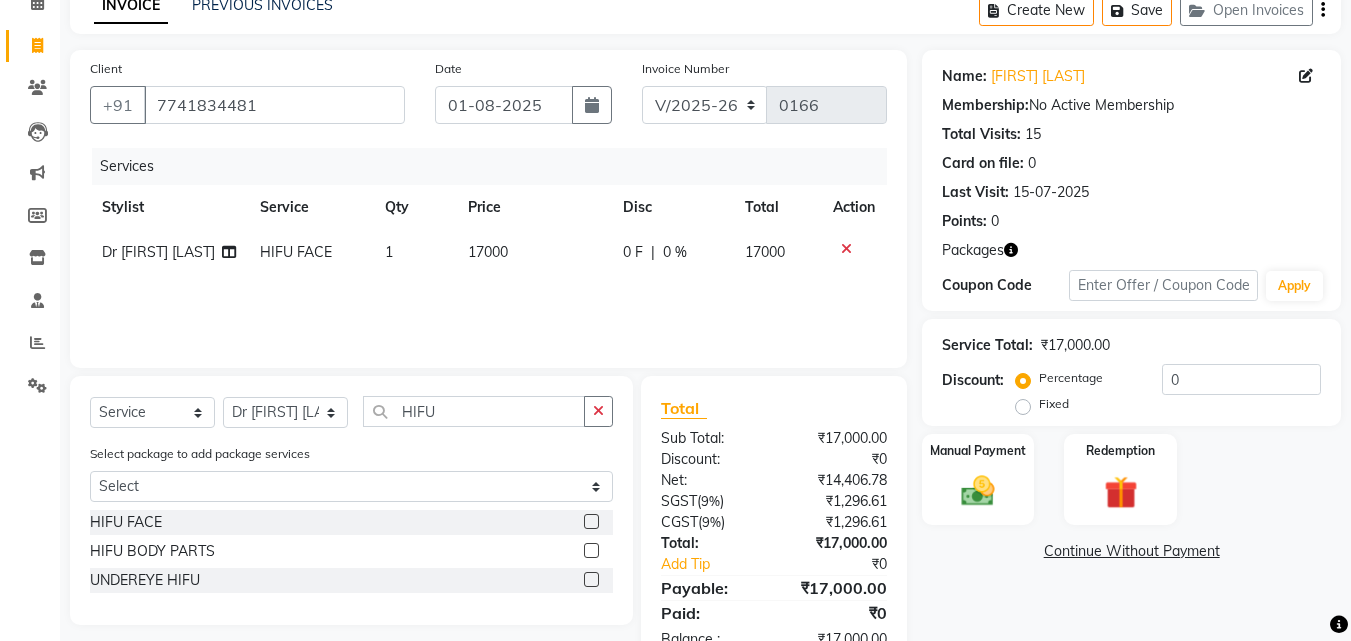 click on "1" 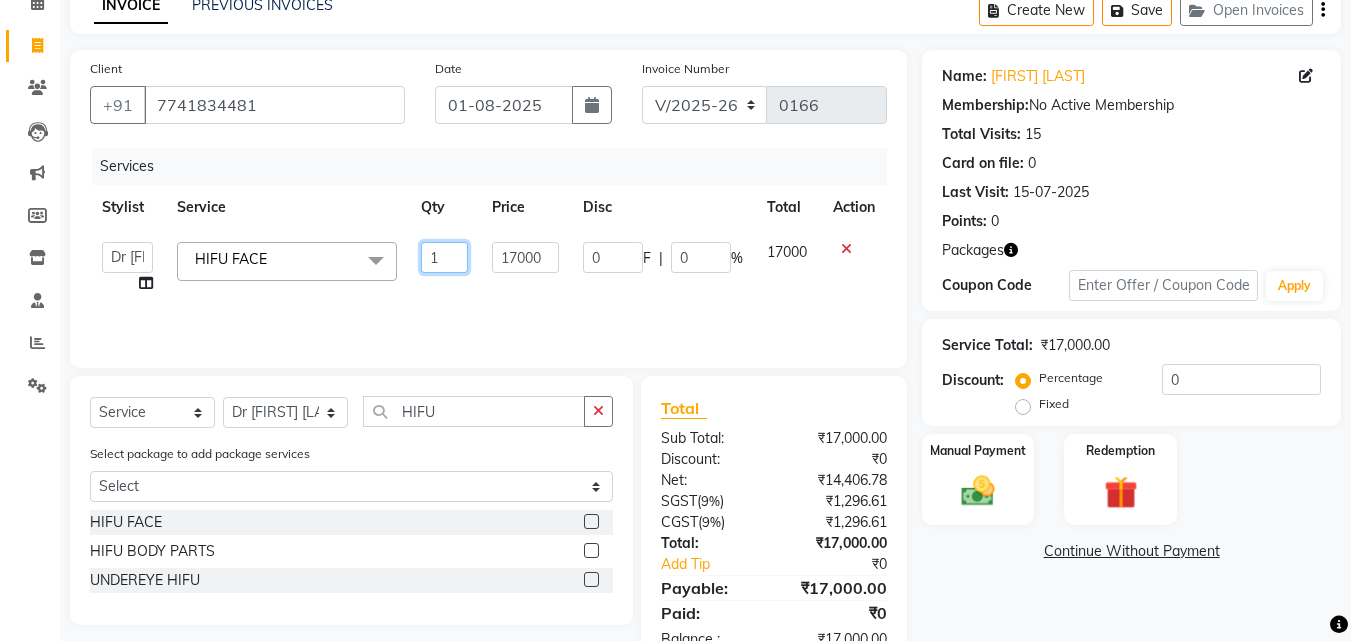 click on "1" 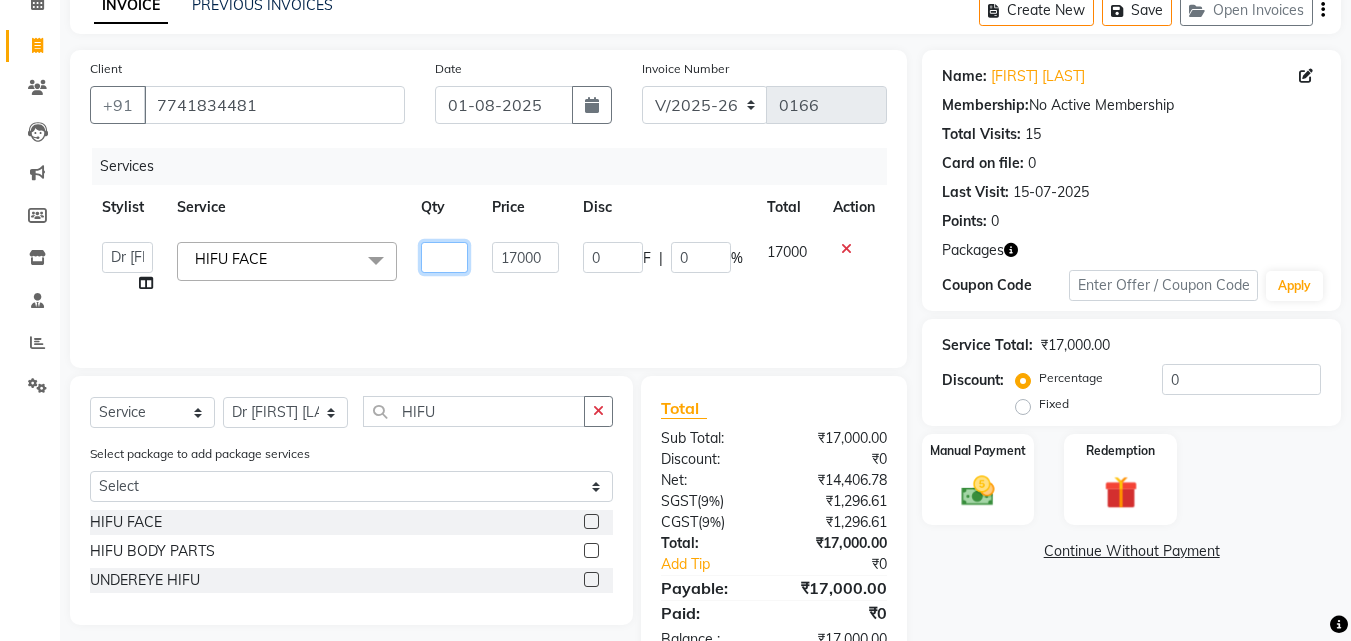 type on "2" 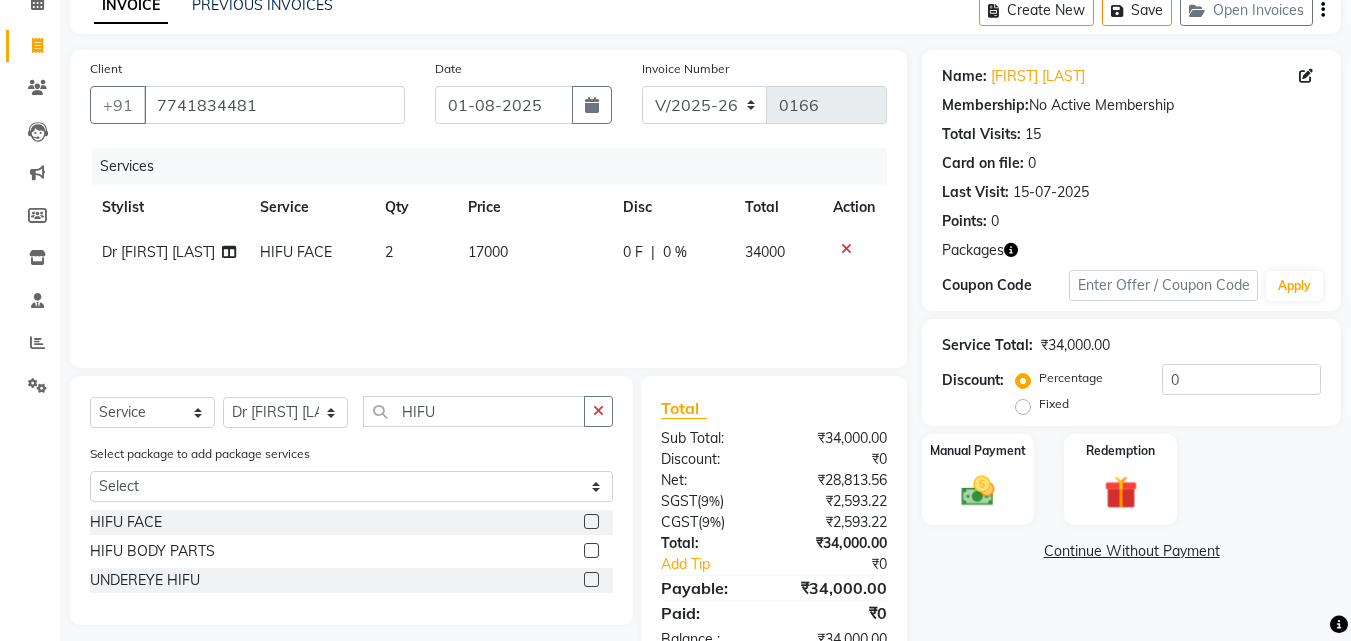 click on "Services Stylist Service Qty Price Disc Total Action Dr Tanvi Ahmed HIFU FACE 2 17000 0 F | 0 % 34000" 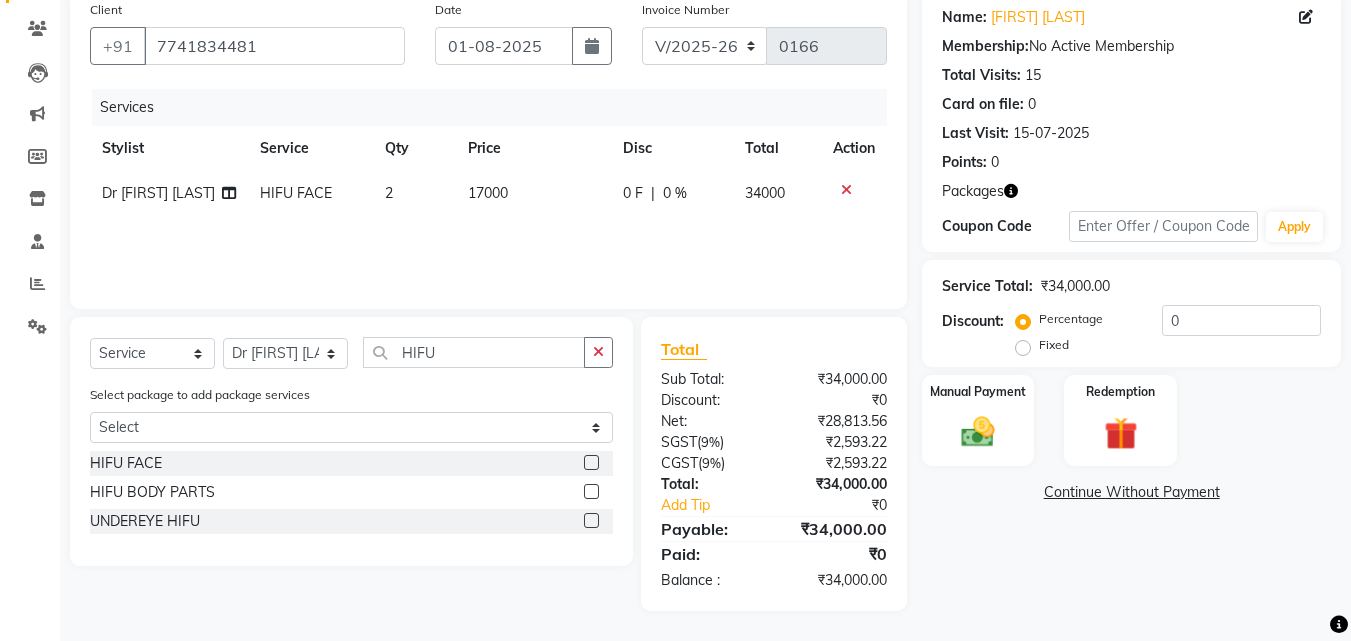 click on "Fixed" 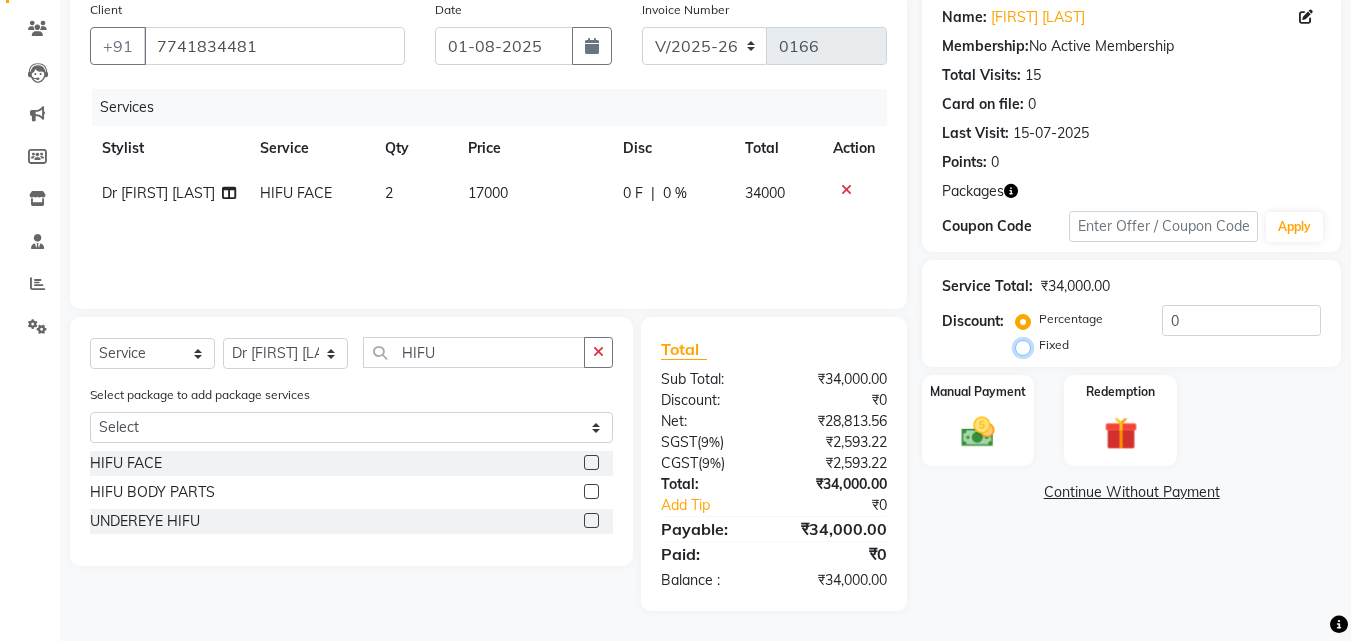 click on "Fixed" at bounding box center (1027, 345) 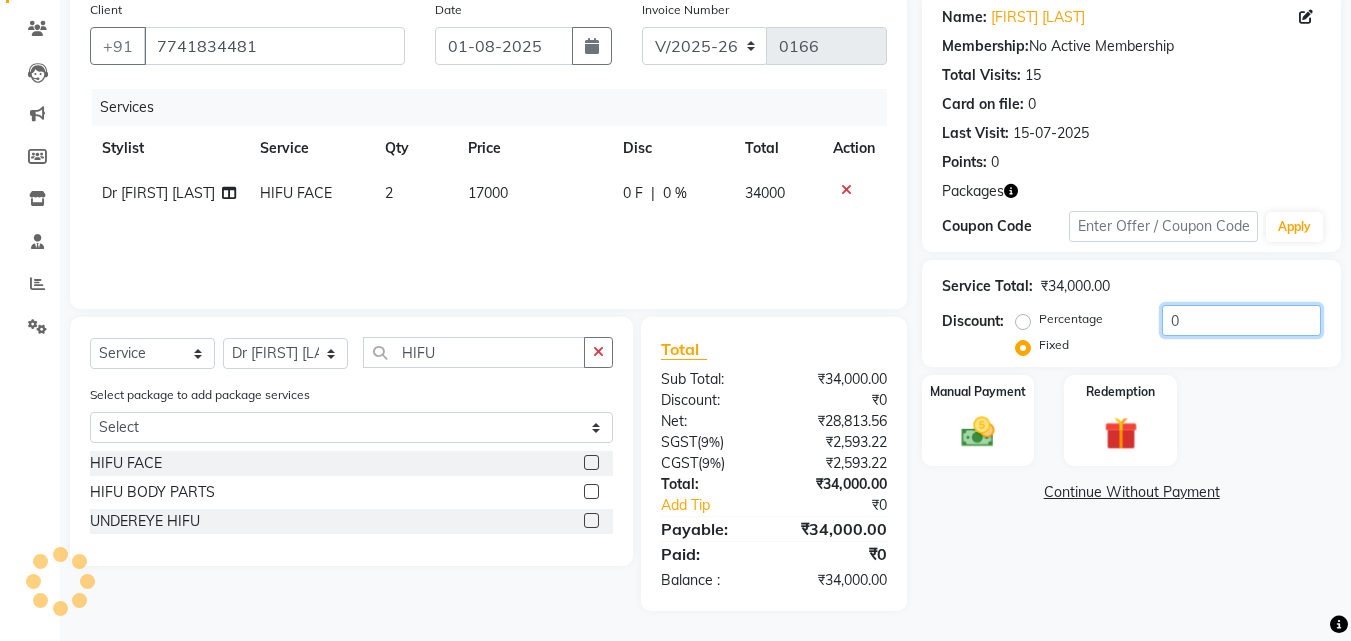 click on "0" 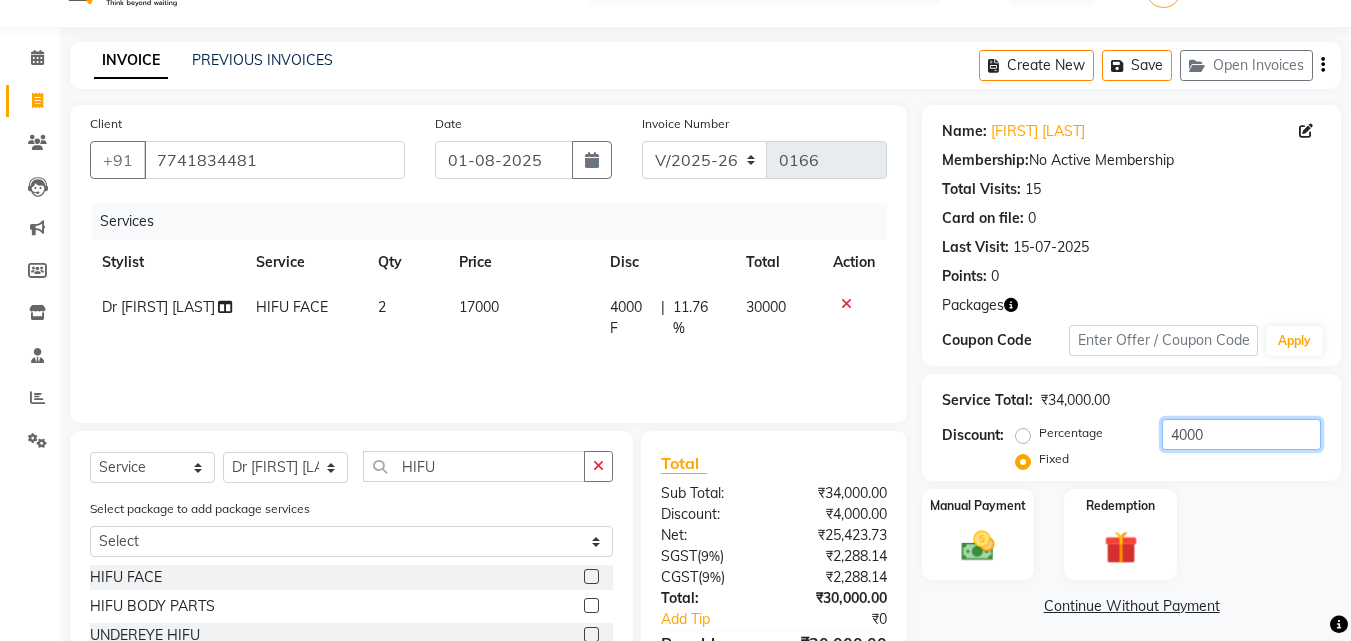 scroll, scrollTop: 0, scrollLeft: 0, axis: both 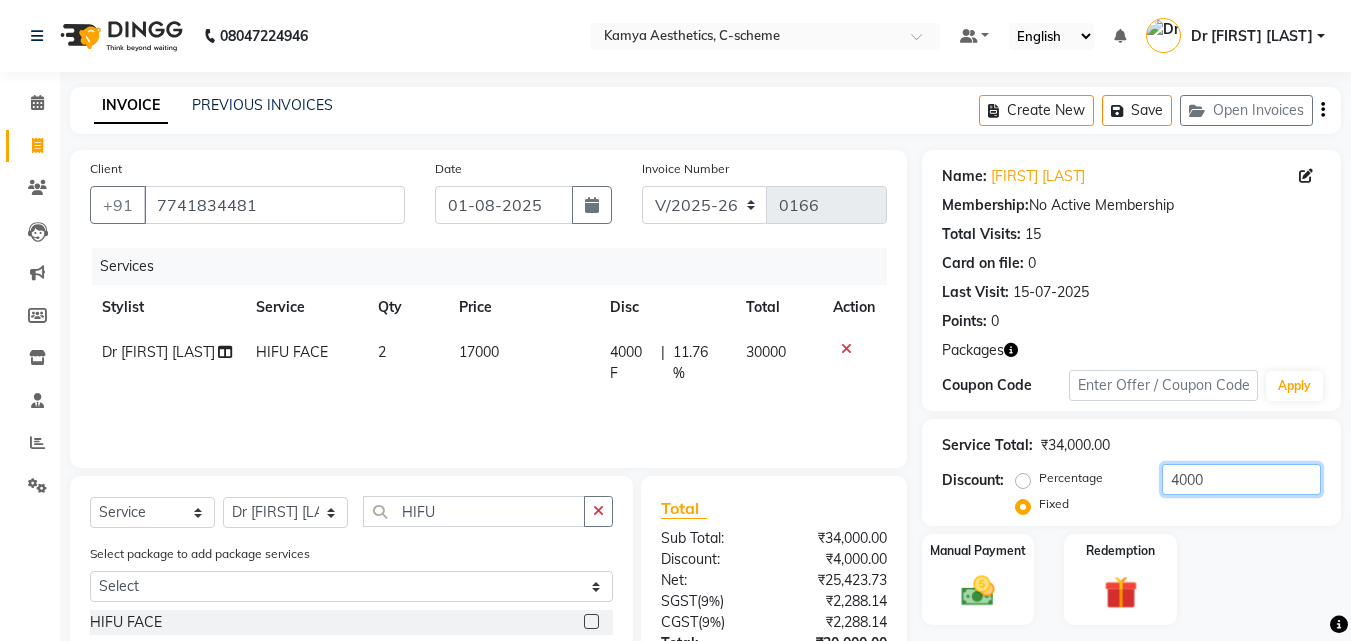 type on "4000" 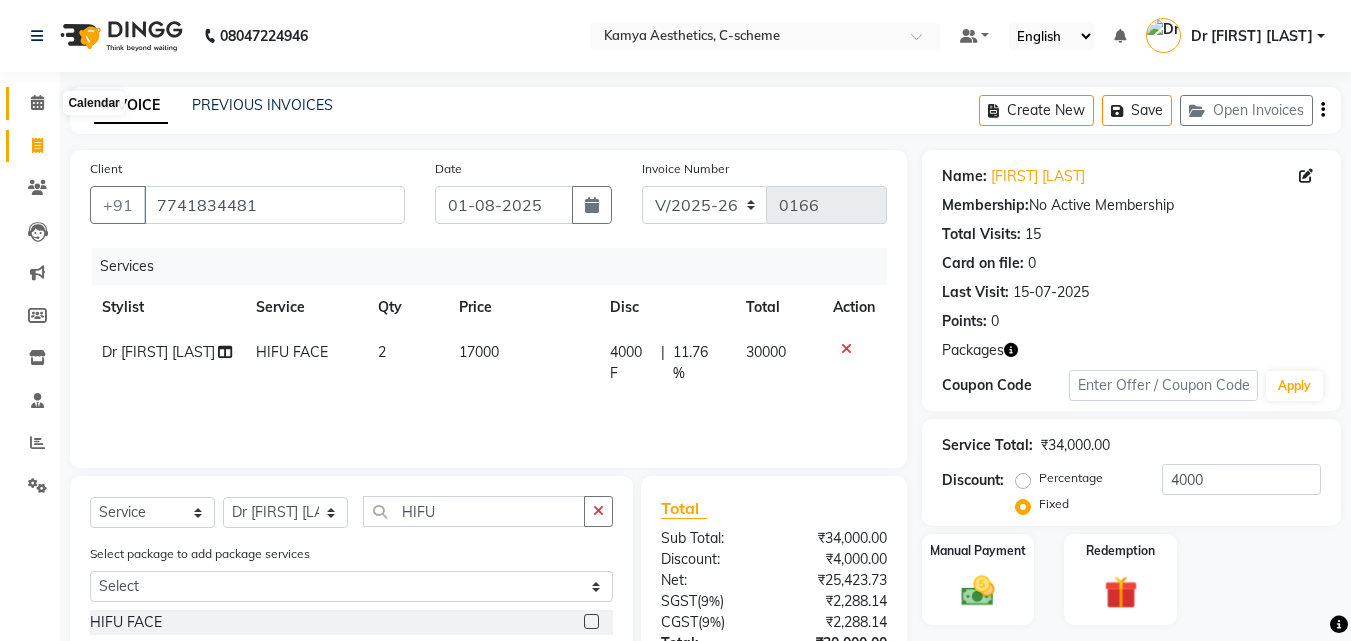 click 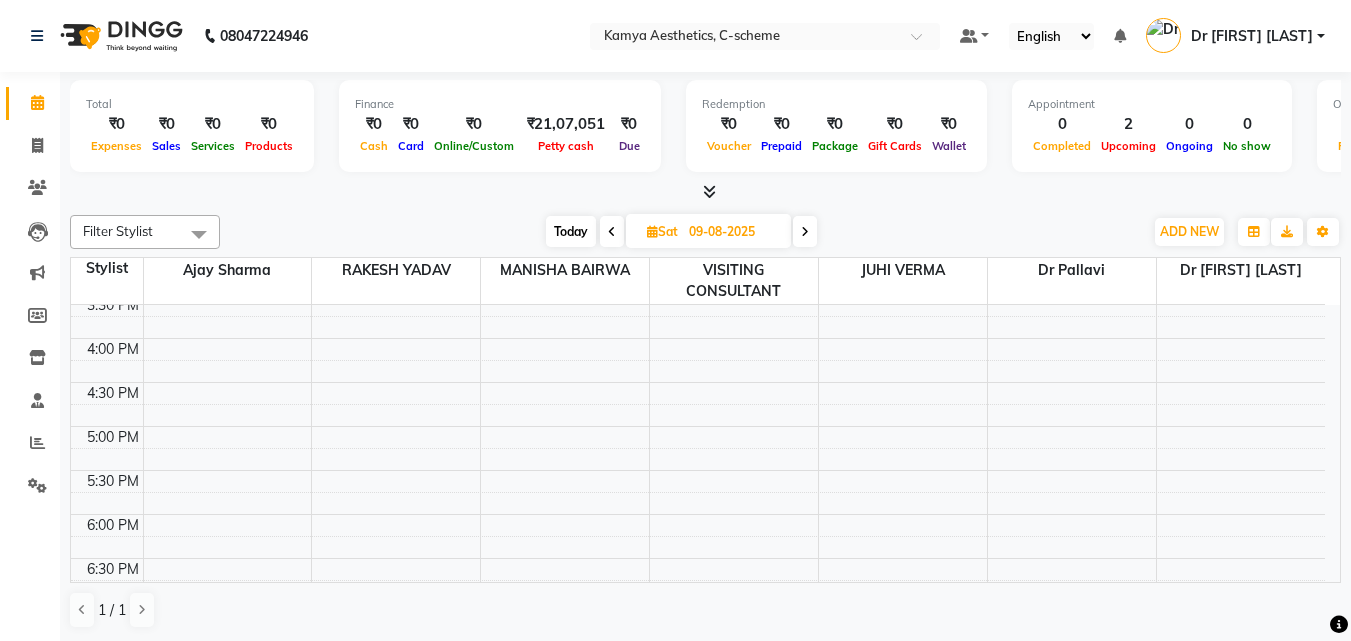 scroll, scrollTop: 700, scrollLeft: 0, axis: vertical 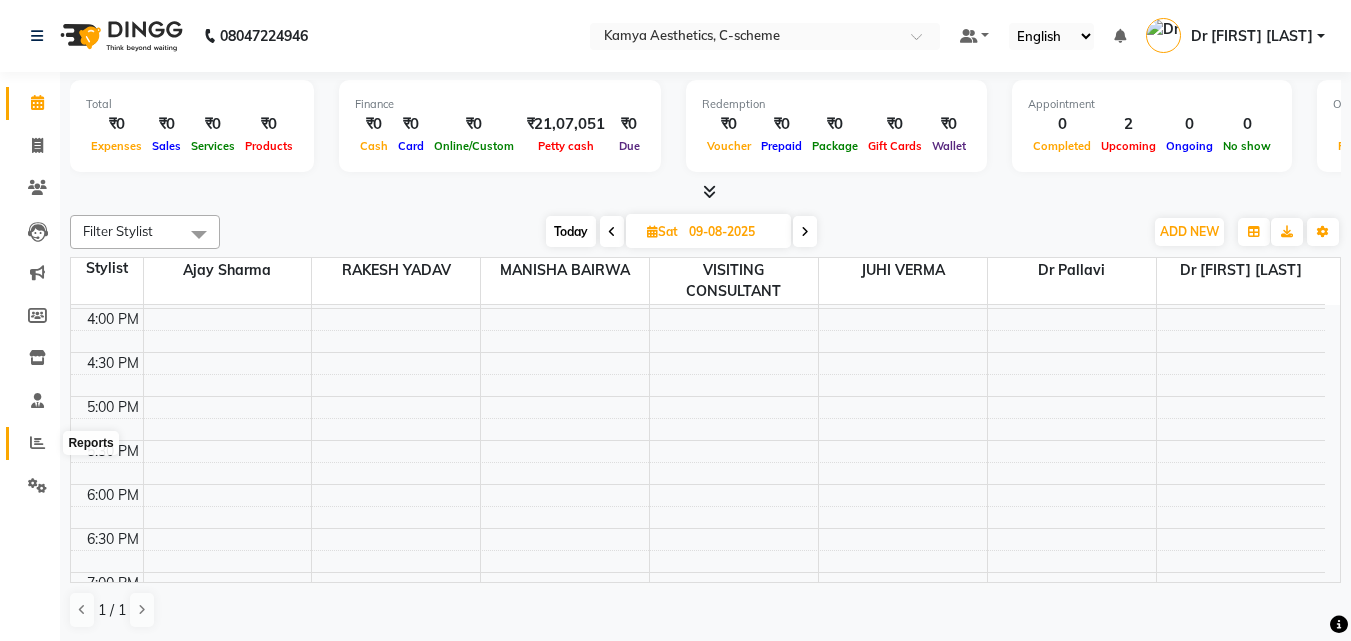 click 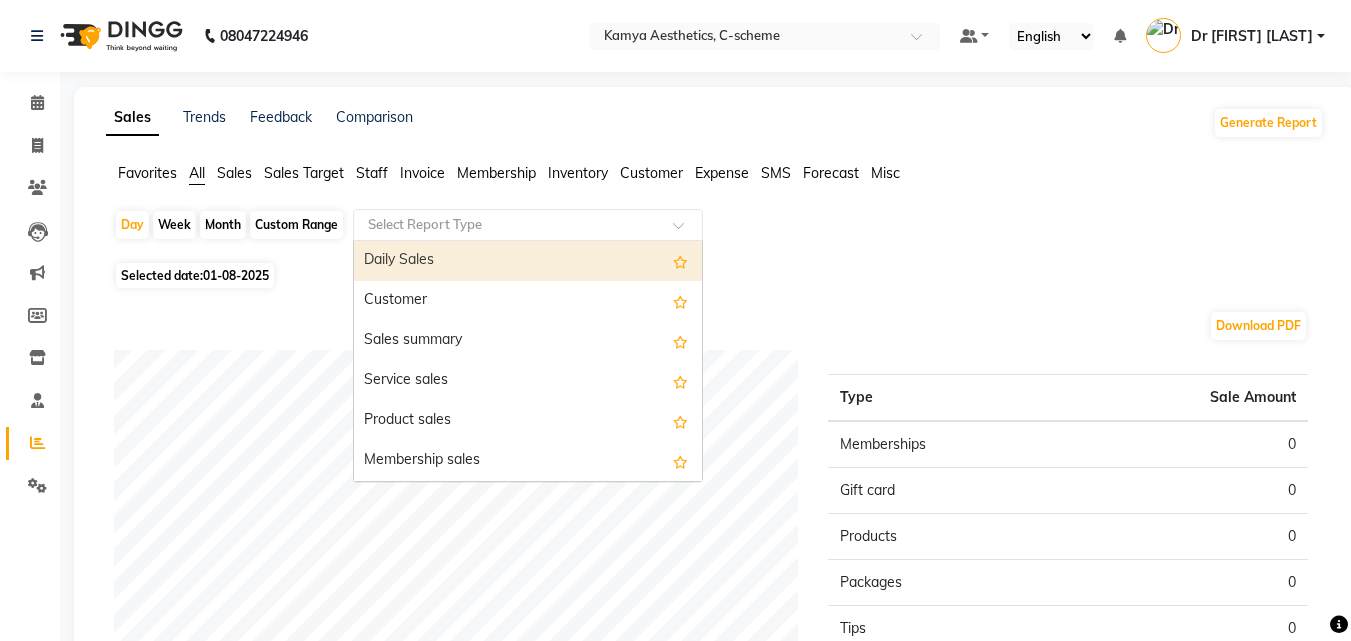 click 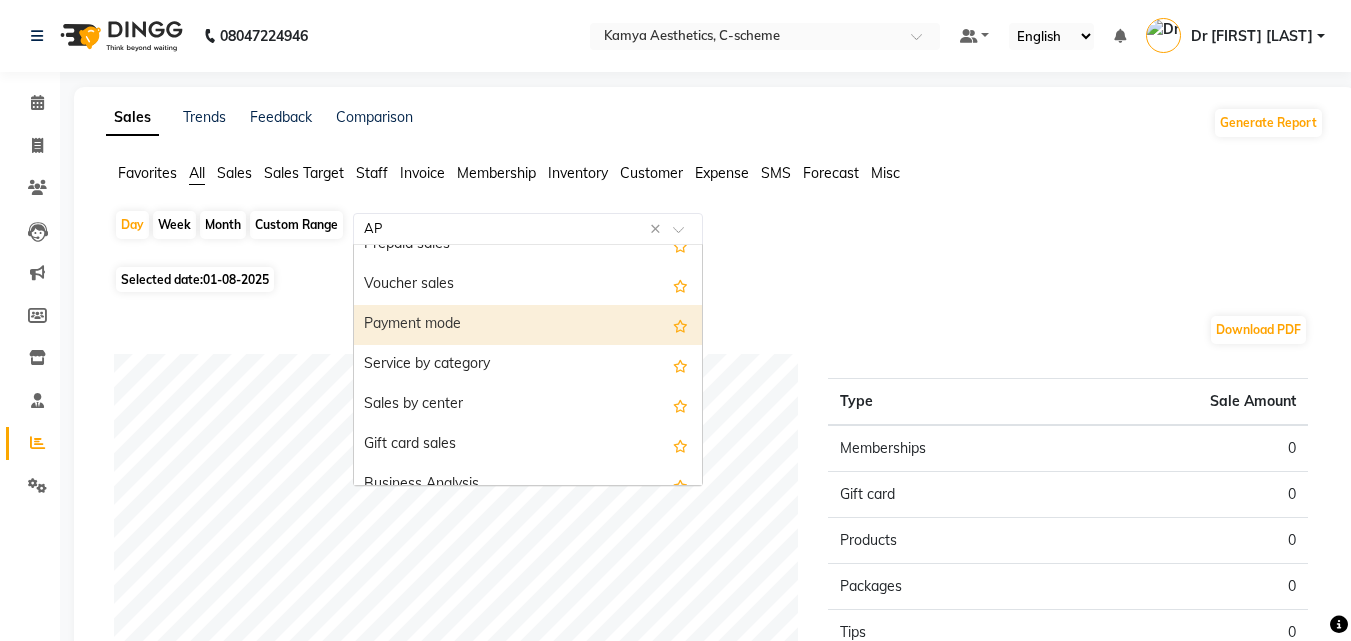 scroll, scrollTop: 0, scrollLeft: 0, axis: both 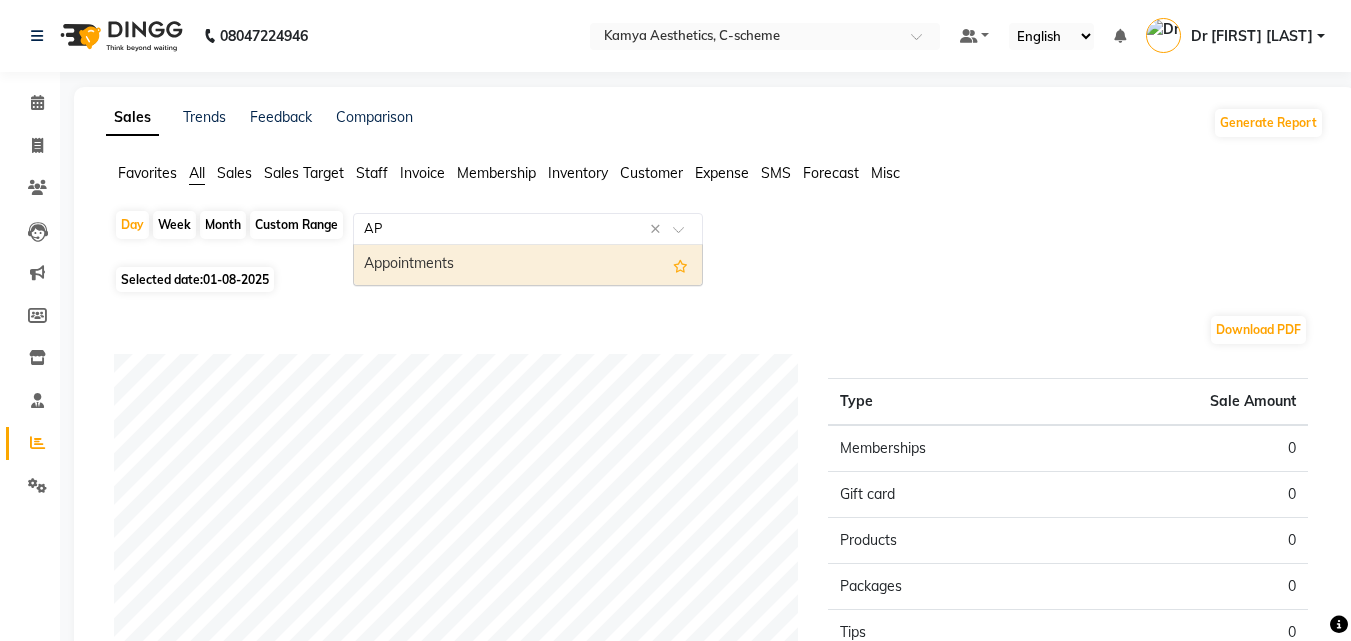 type on "APP" 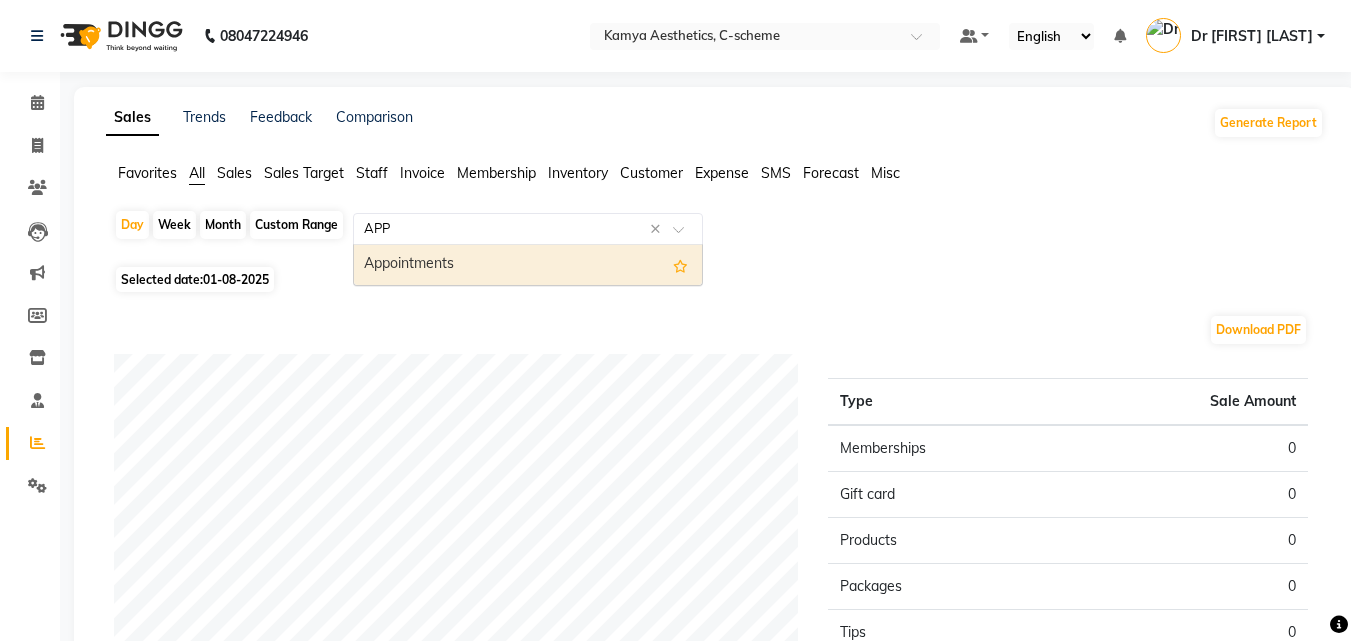 click on "Appointments" at bounding box center [528, 265] 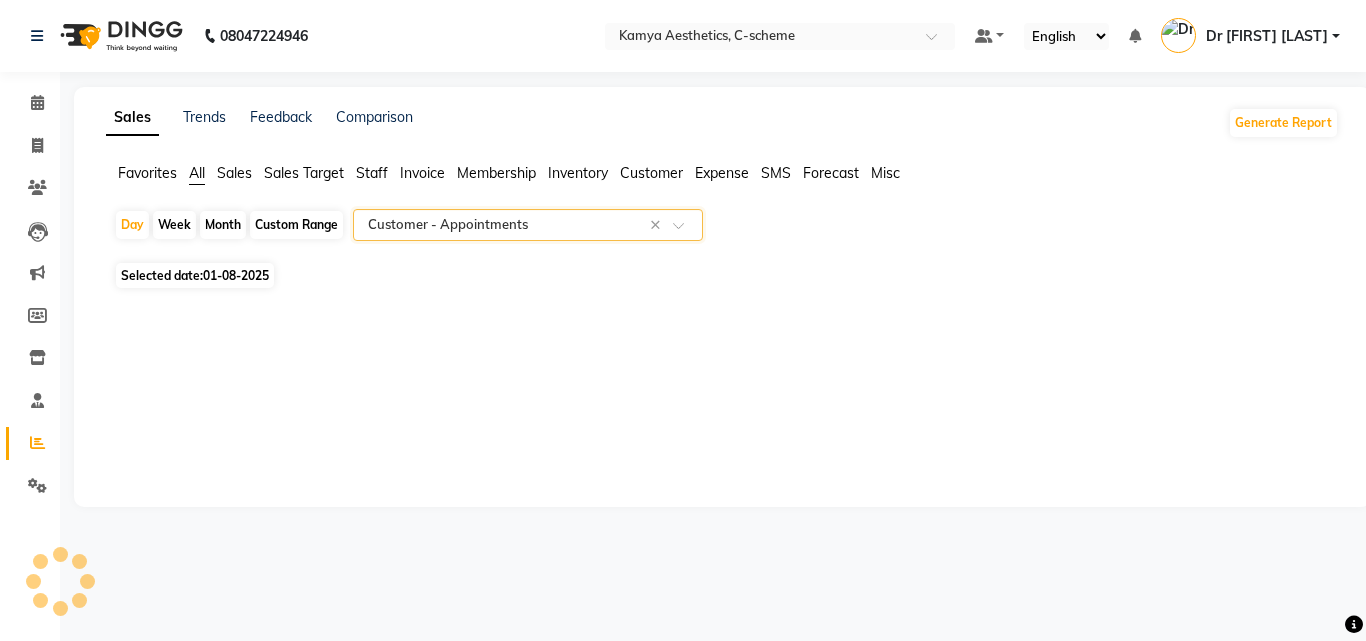 click on "Custom Range" 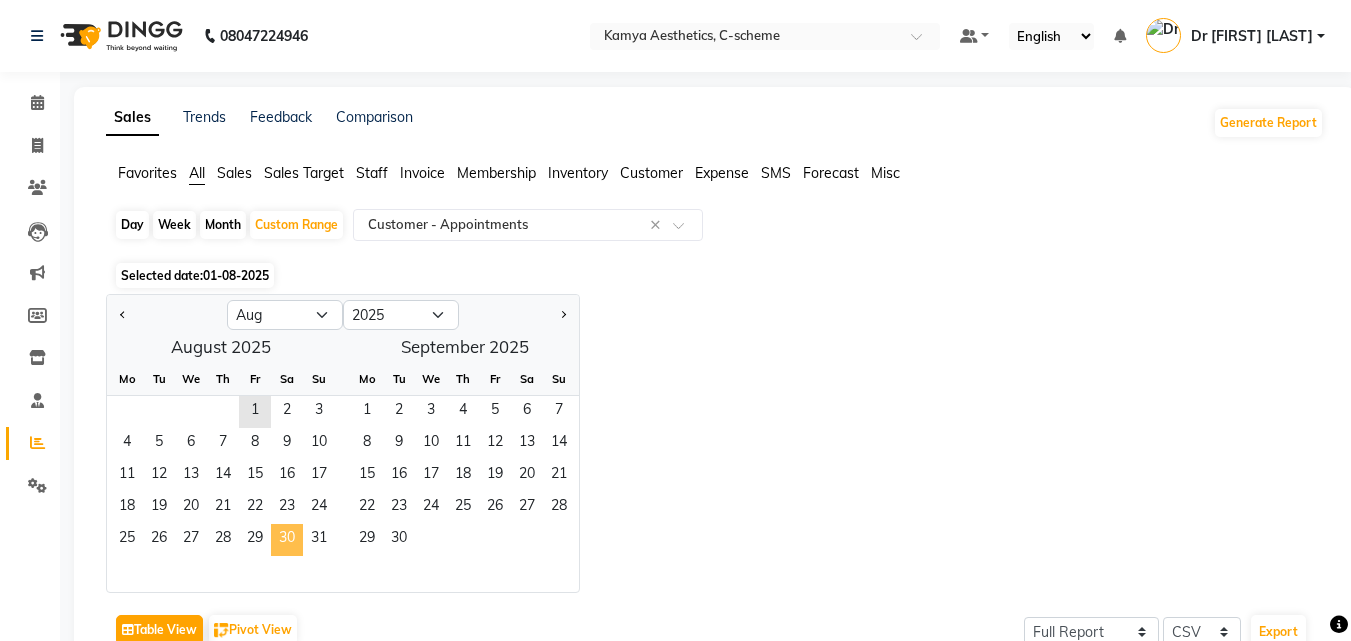 click on "30" 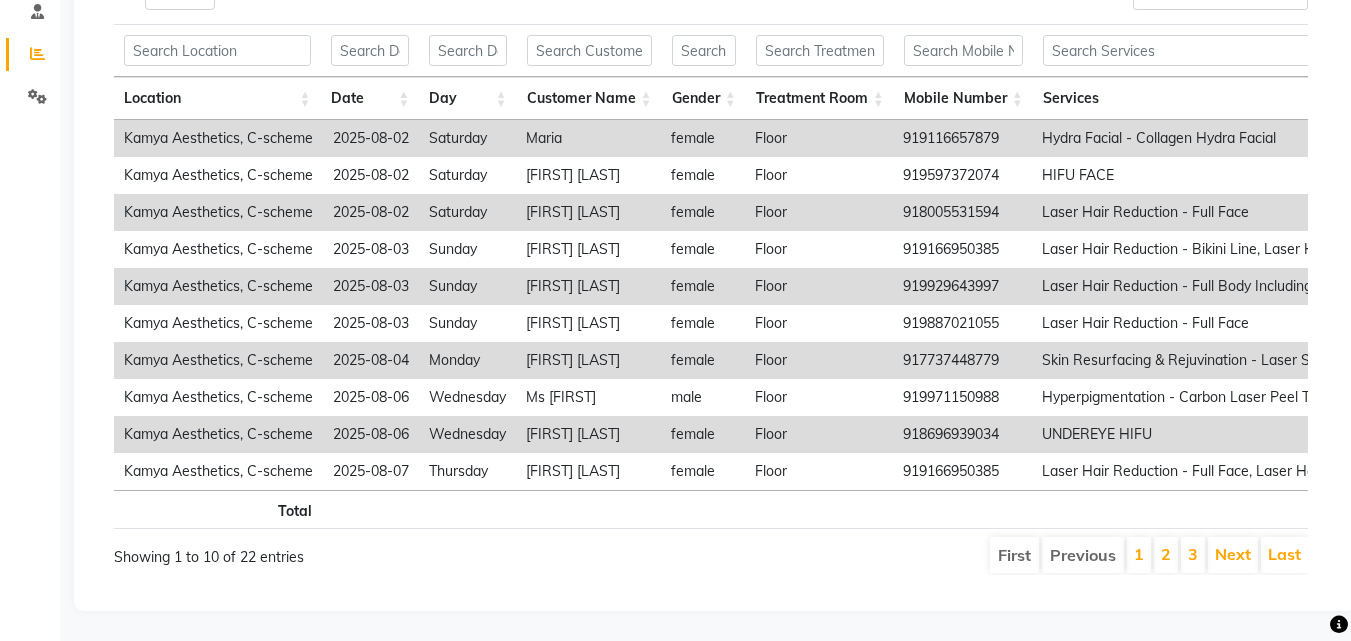 scroll, scrollTop: 400, scrollLeft: 0, axis: vertical 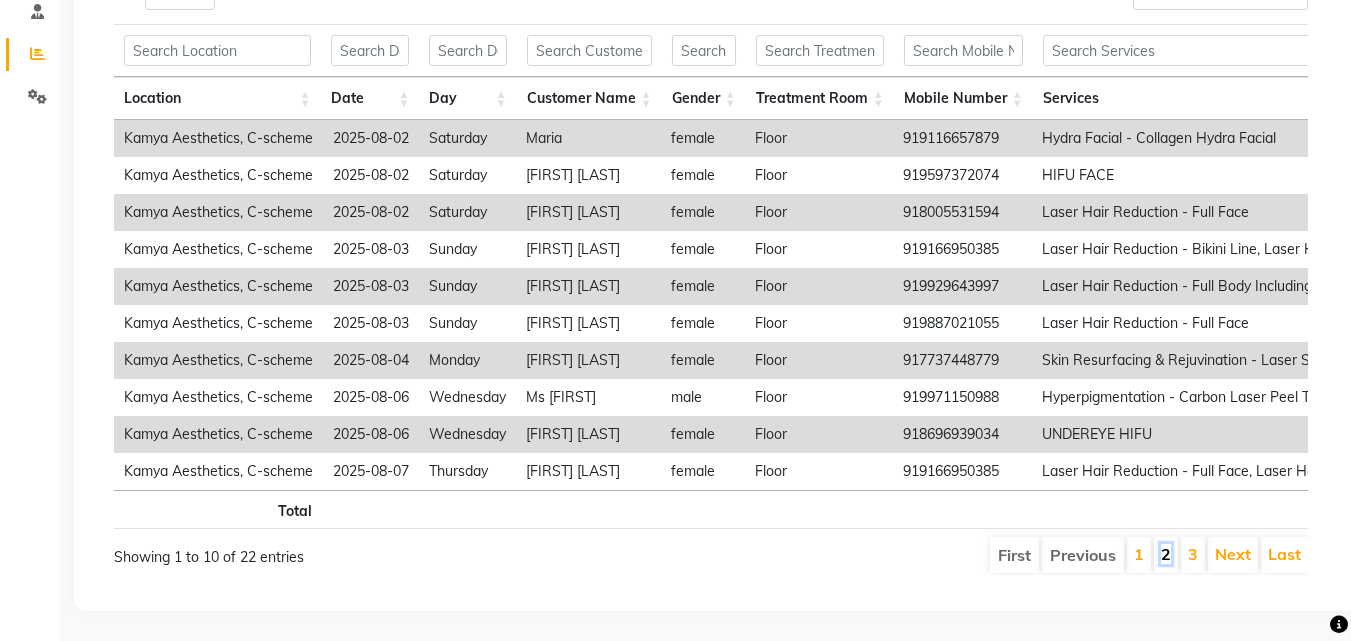 click on "2" at bounding box center [1166, 554] 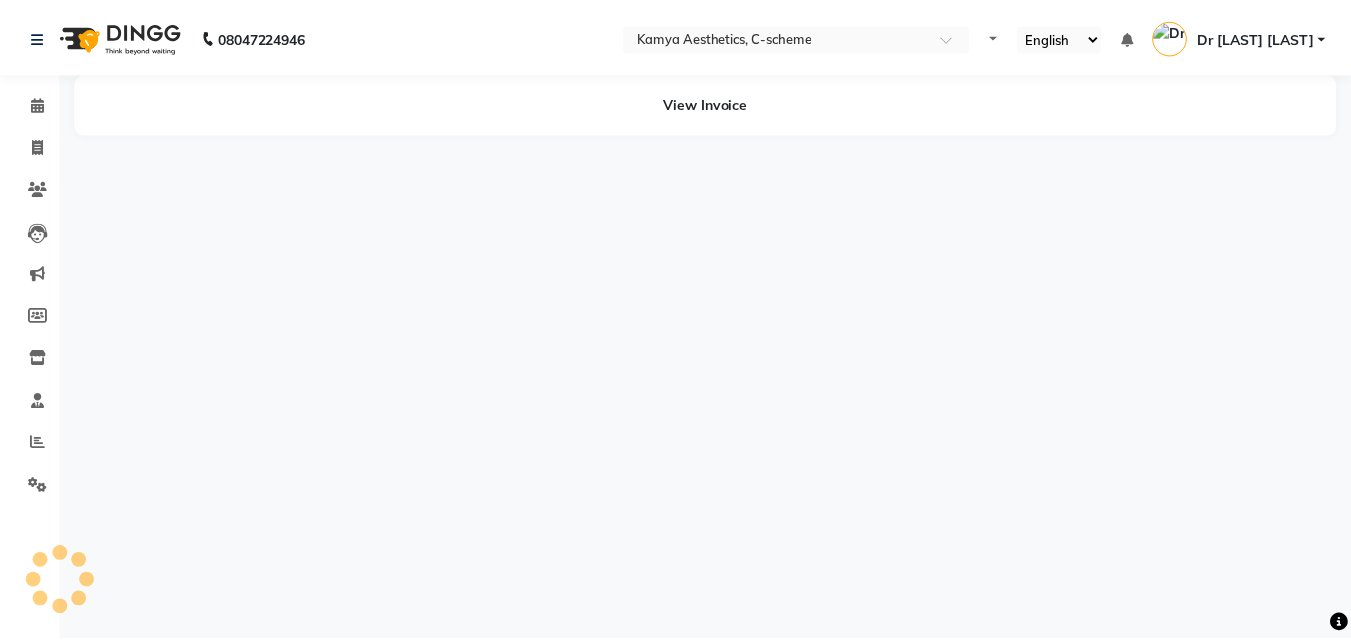 scroll, scrollTop: 0, scrollLeft: 0, axis: both 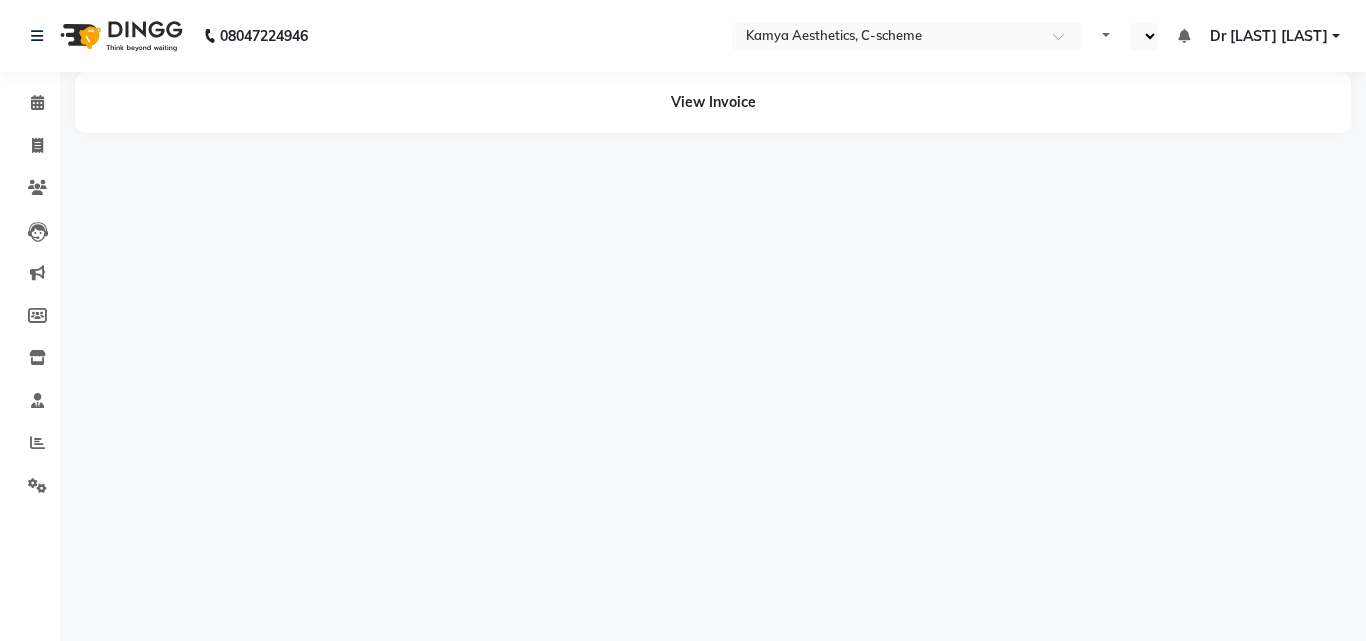 select on "en" 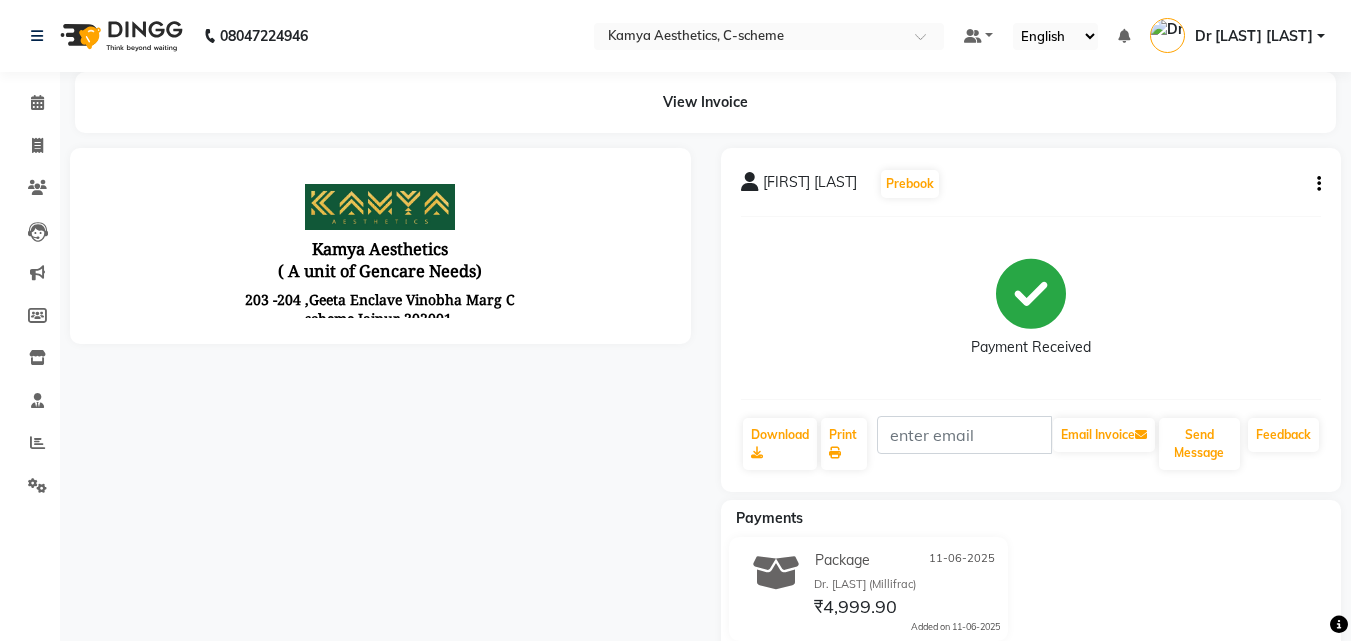scroll, scrollTop: 0, scrollLeft: 0, axis: both 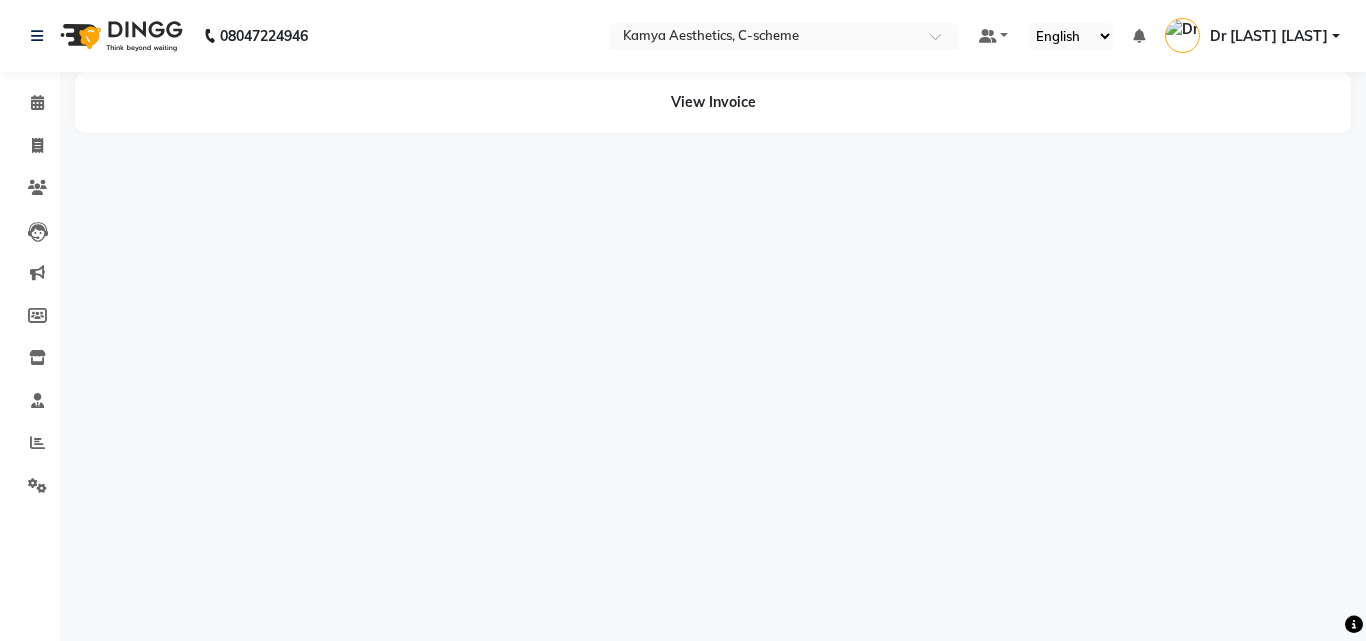 select on "en" 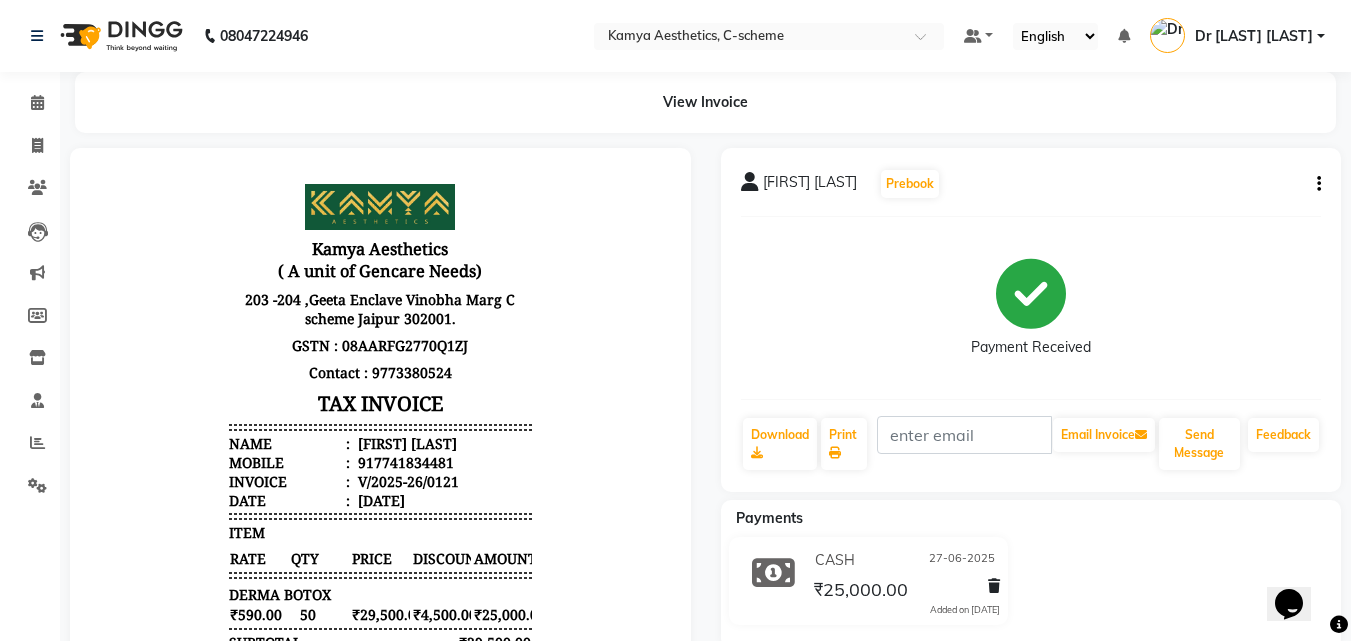 scroll, scrollTop: 0, scrollLeft: 0, axis: both 